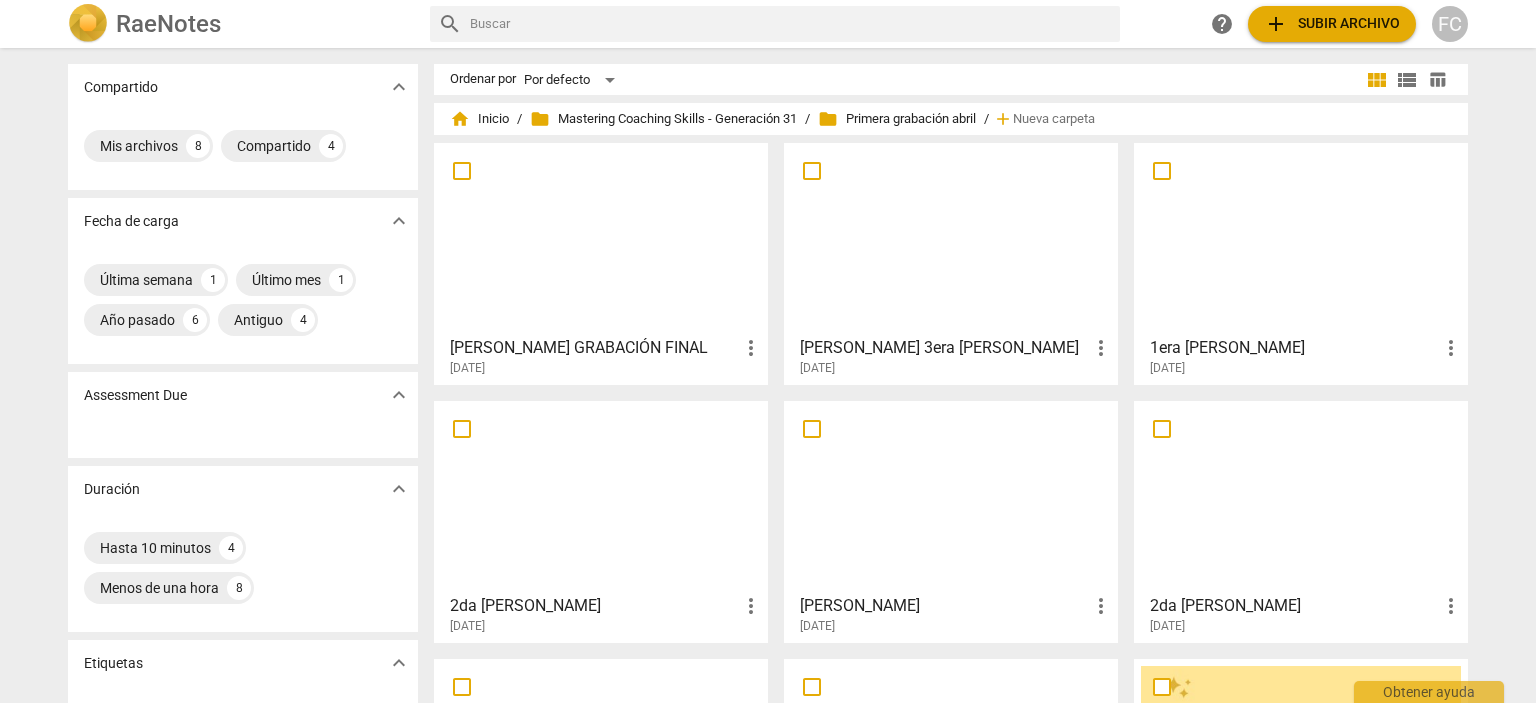 scroll, scrollTop: 0, scrollLeft: 0, axis: both 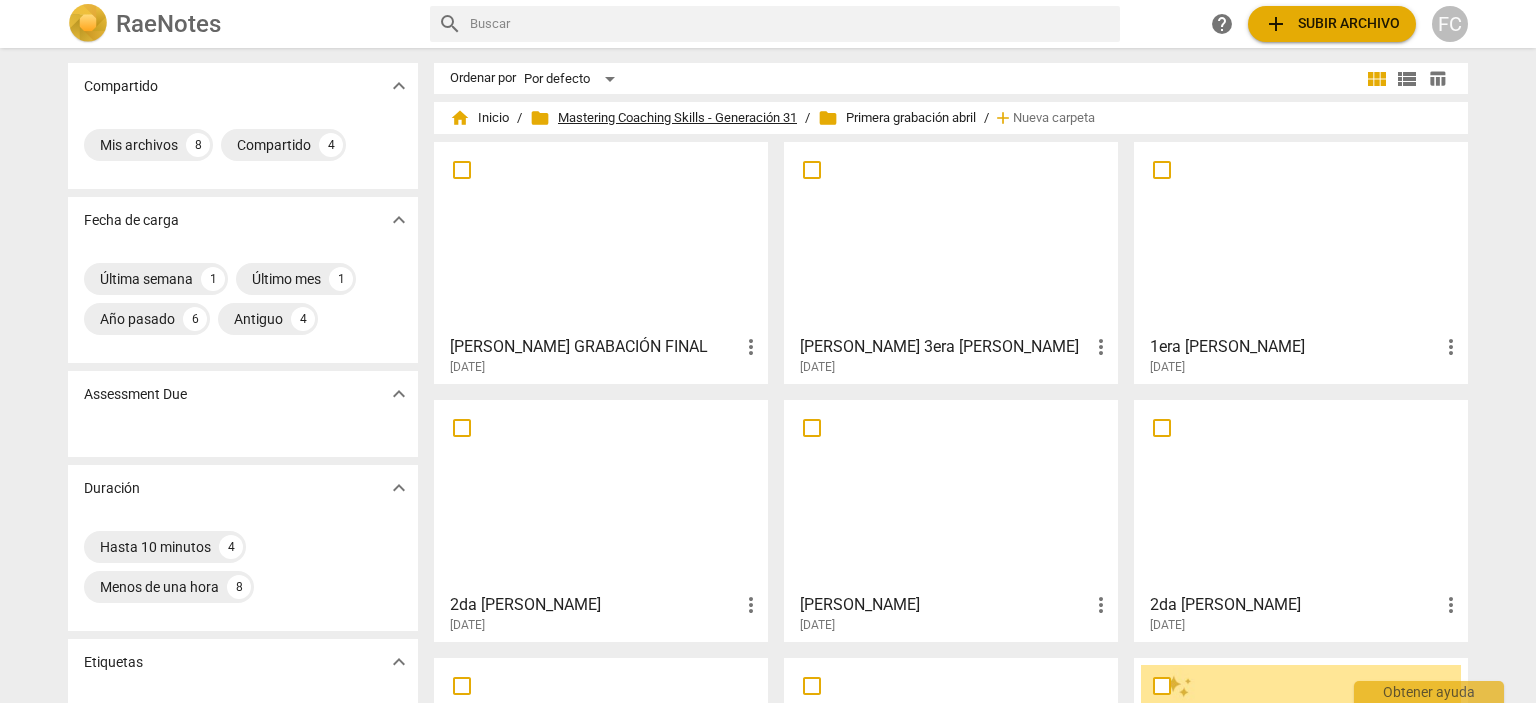 click on "folder Mastering Coaching Skills - Generación 31" at bounding box center (663, 118) 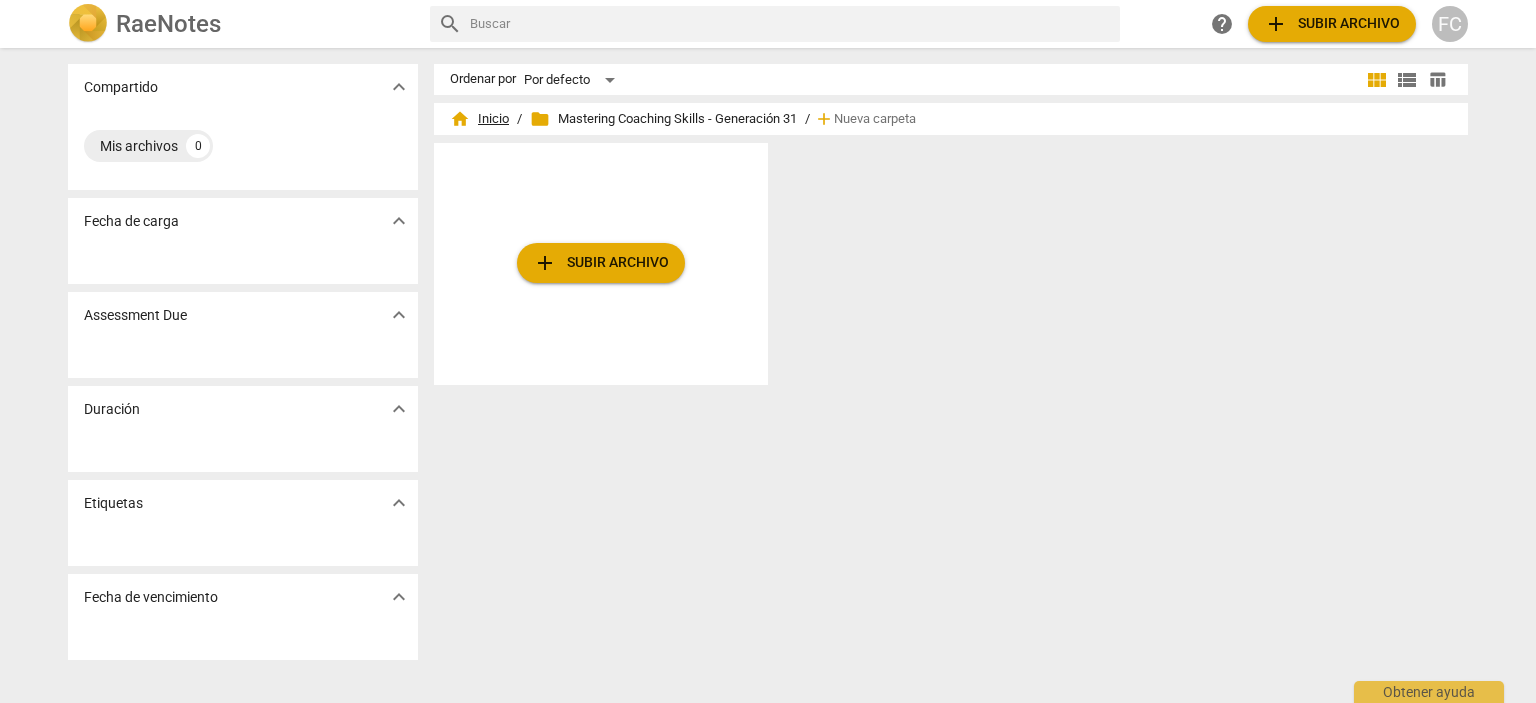 click on "home Inicio" at bounding box center [479, 119] 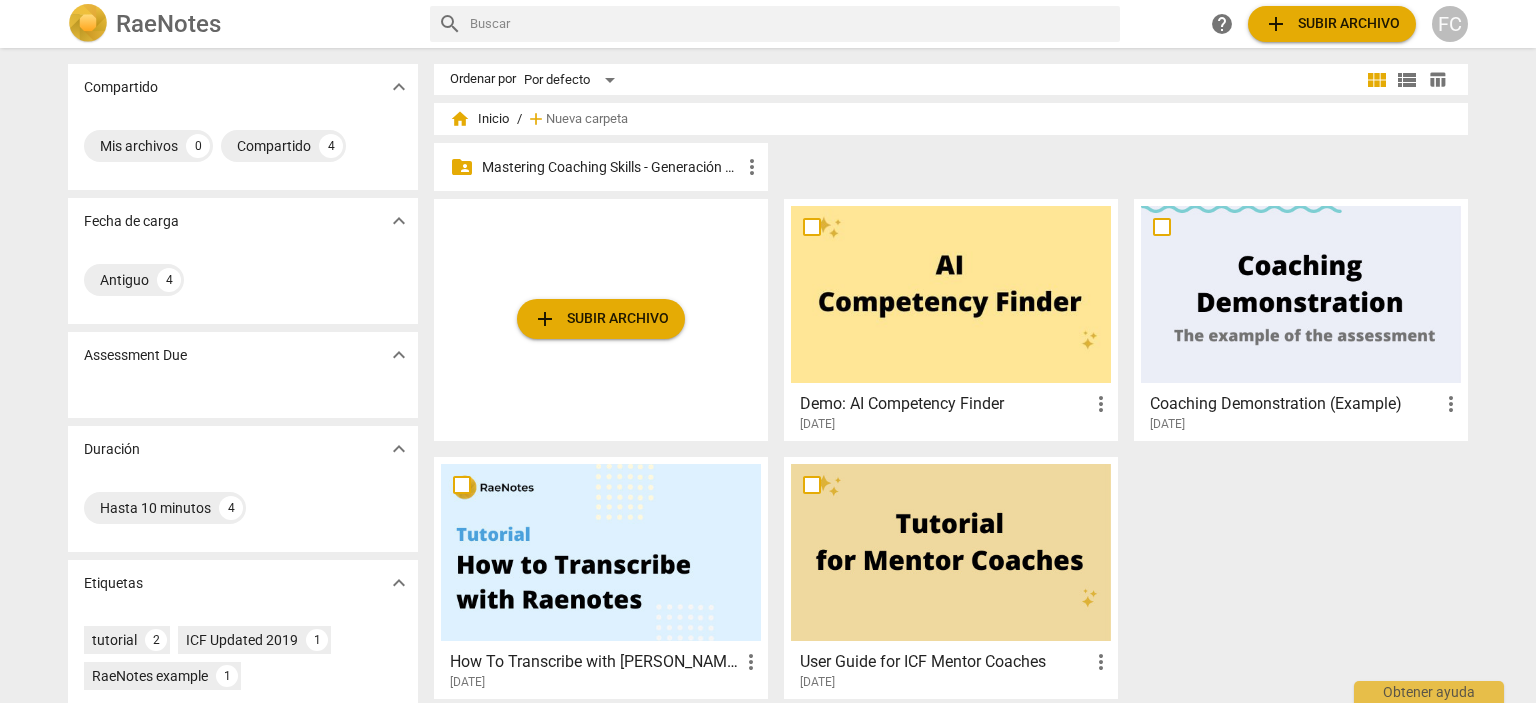 click on "Mastering Coaching Skills - Generación 31" at bounding box center (611, 167) 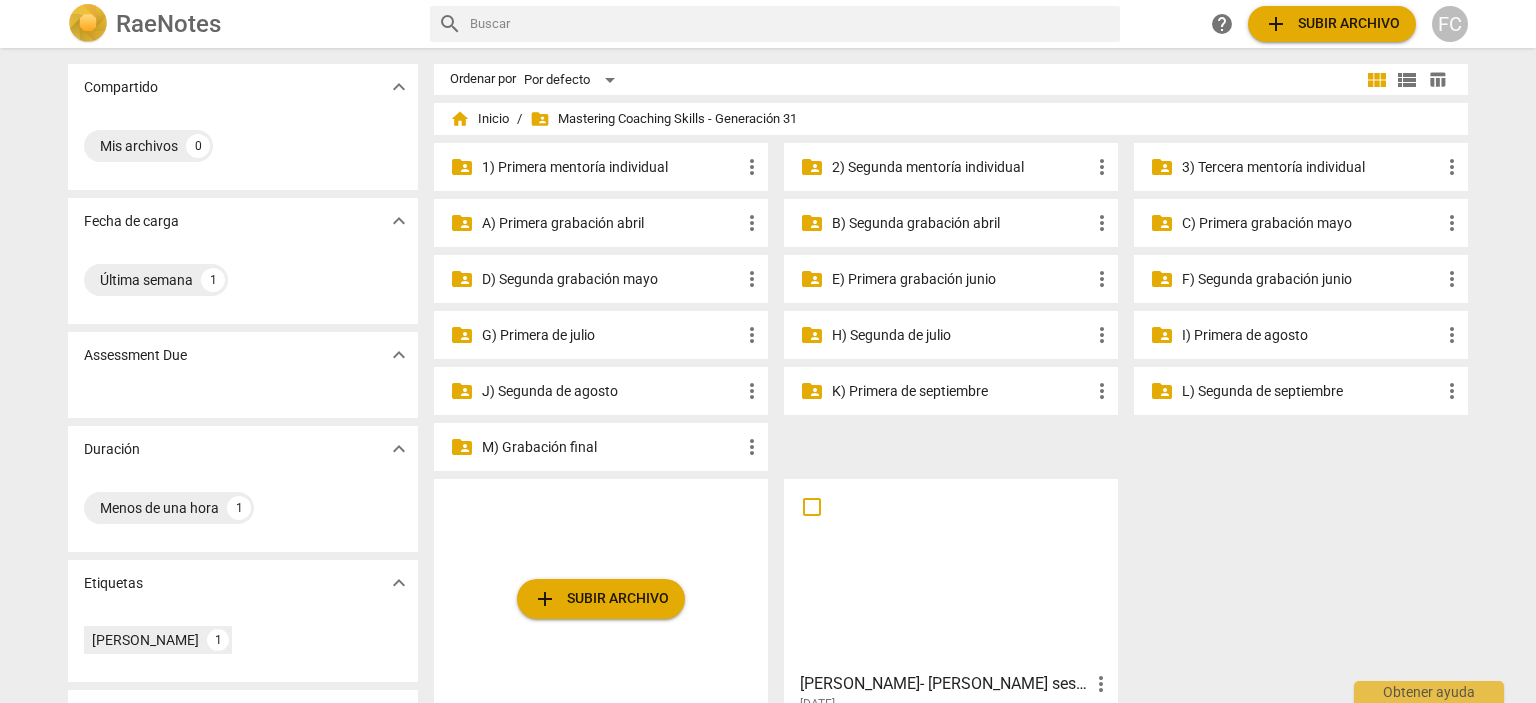 scroll, scrollTop: 0, scrollLeft: 0, axis: both 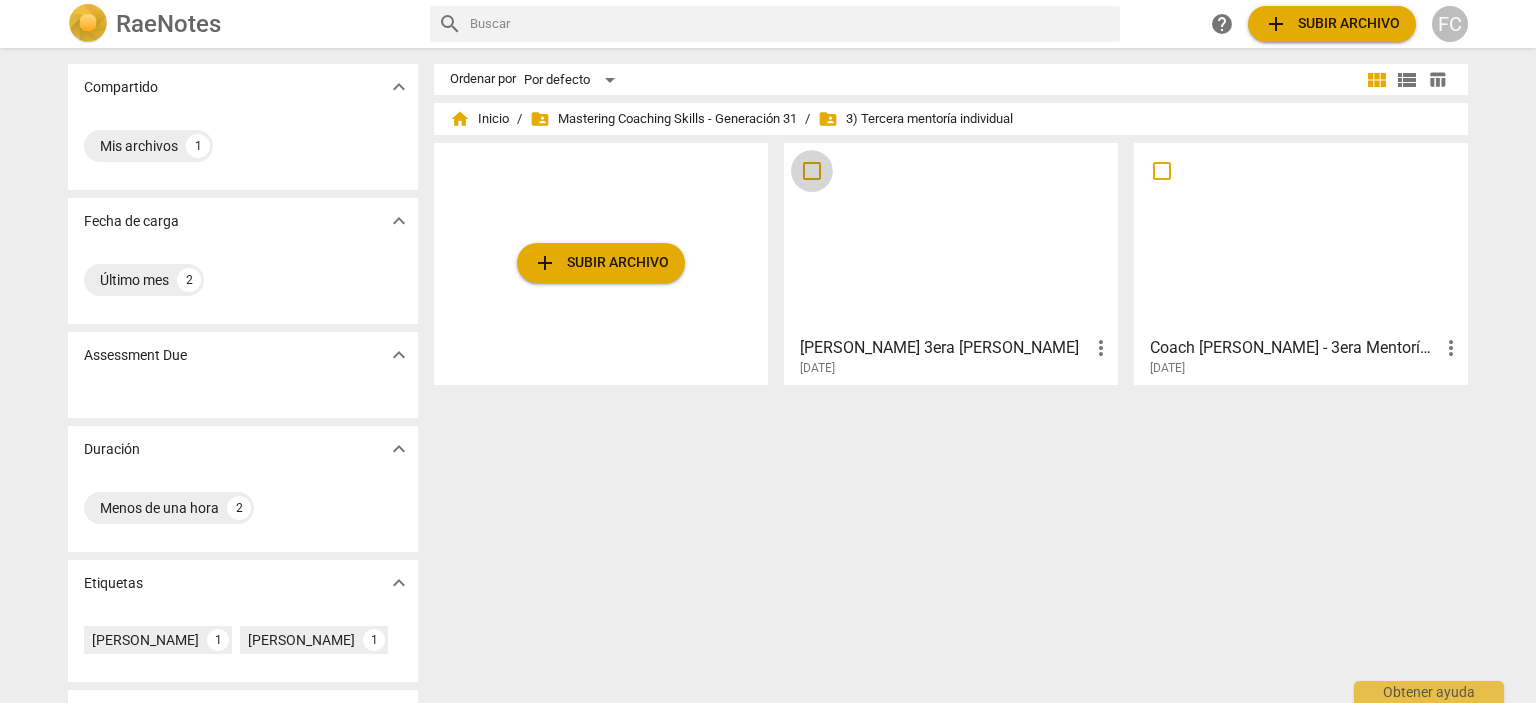 click at bounding box center [812, 171] 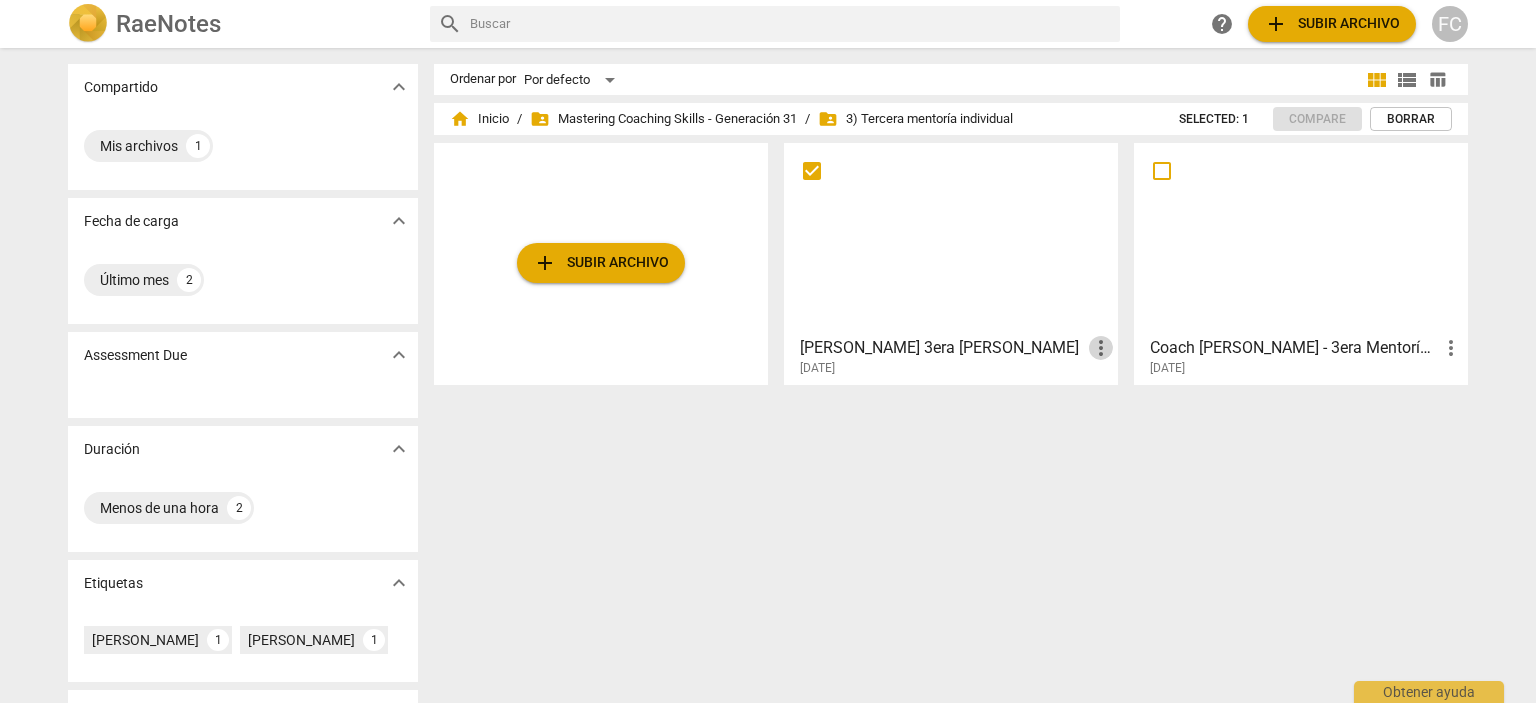 click on "more_vert" at bounding box center [1101, 348] 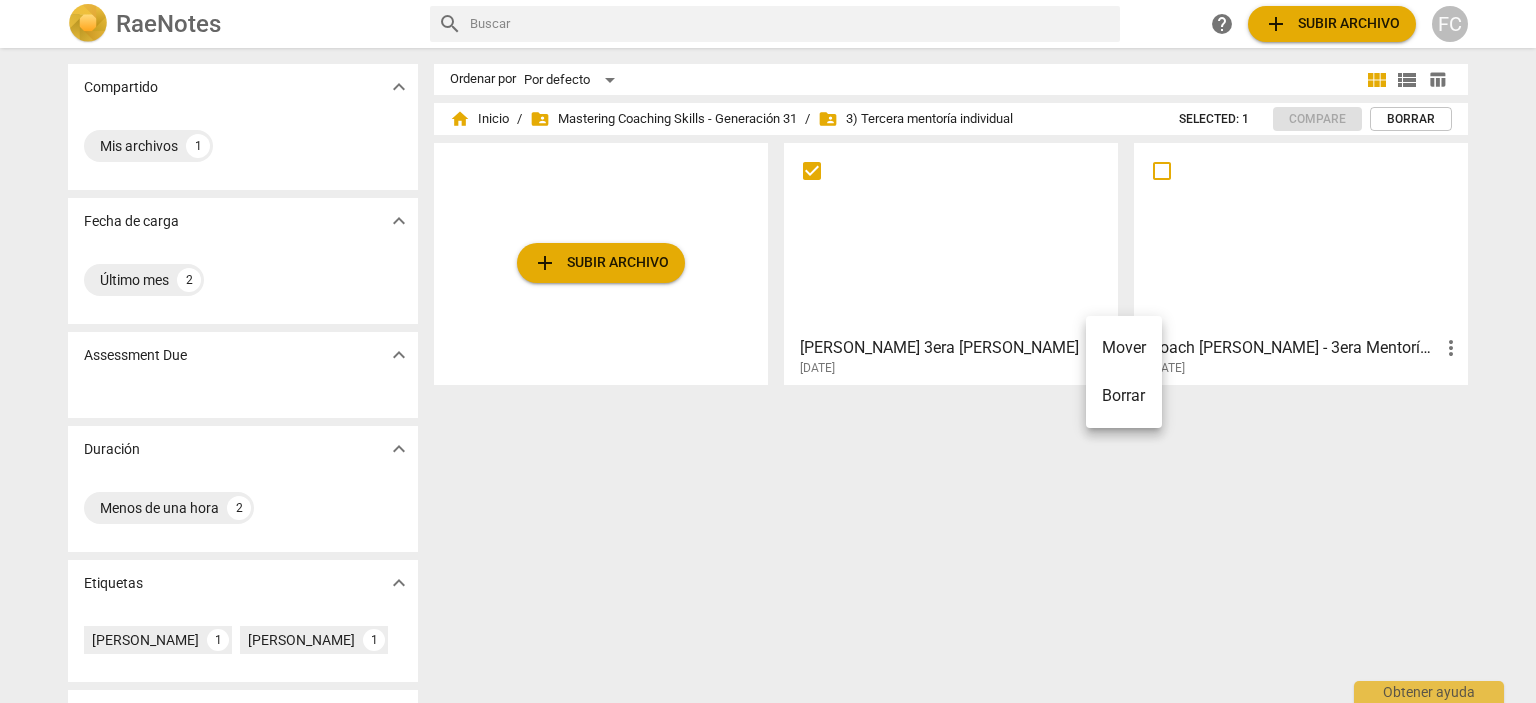 click on "Mover" at bounding box center (1124, 348) 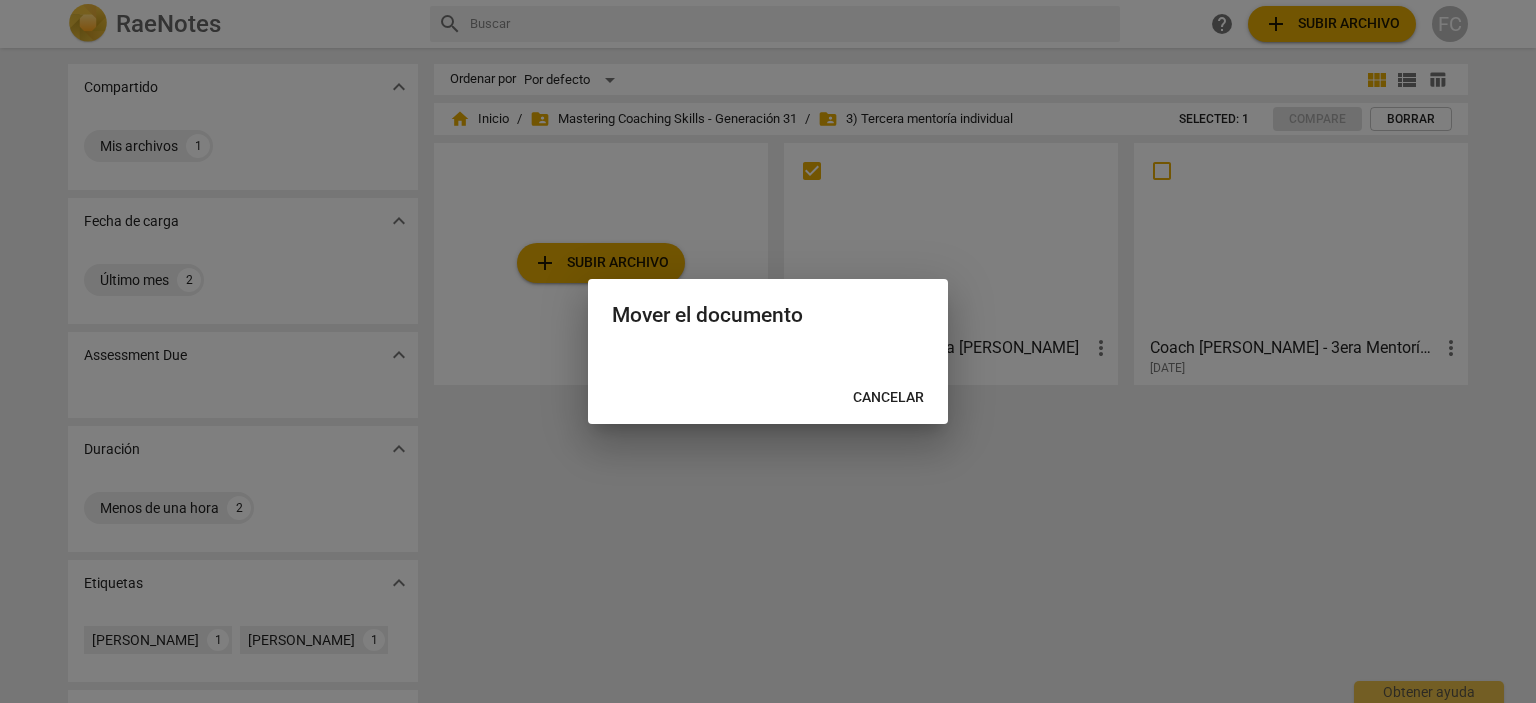 click on "Mover el documento" at bounding box center [768, 313] 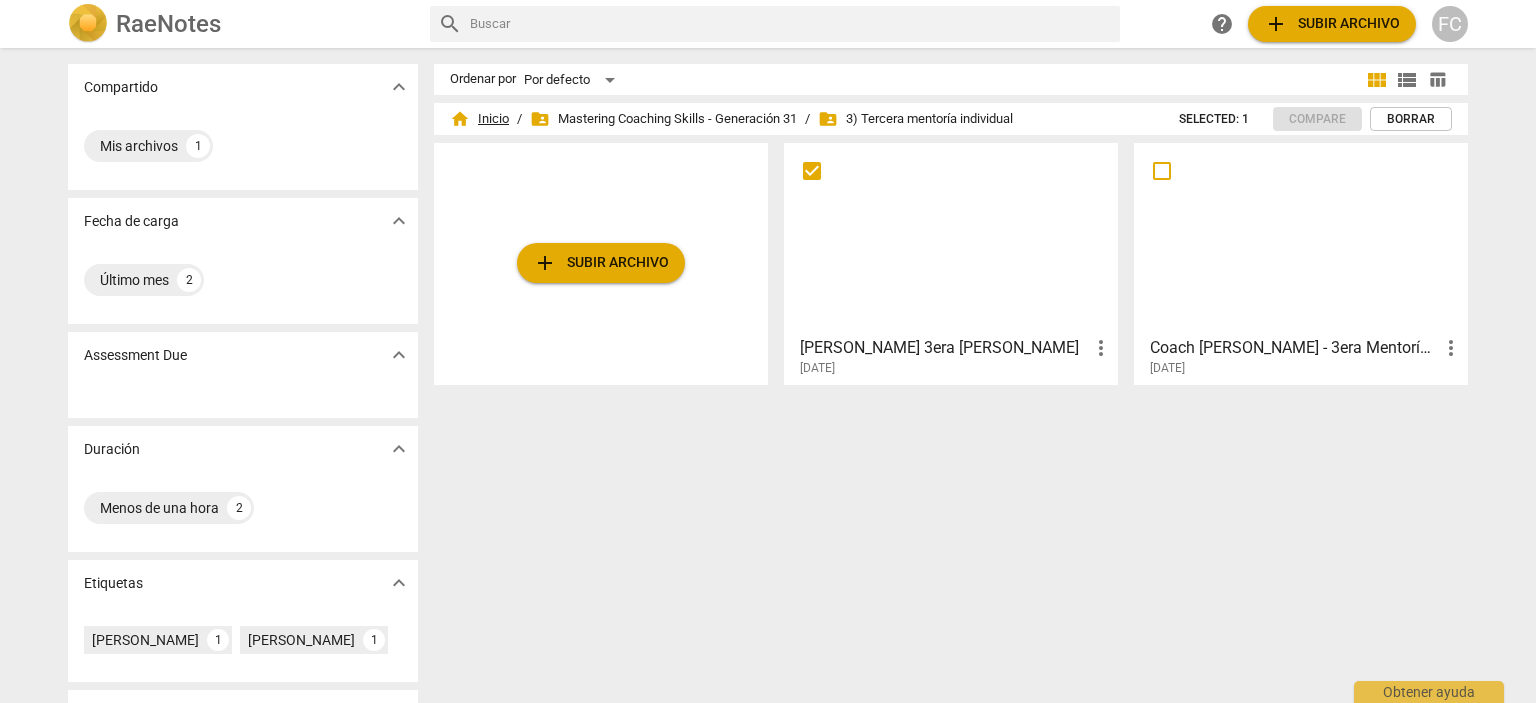 click on "home Inicio" at bounding box center (479, 119) 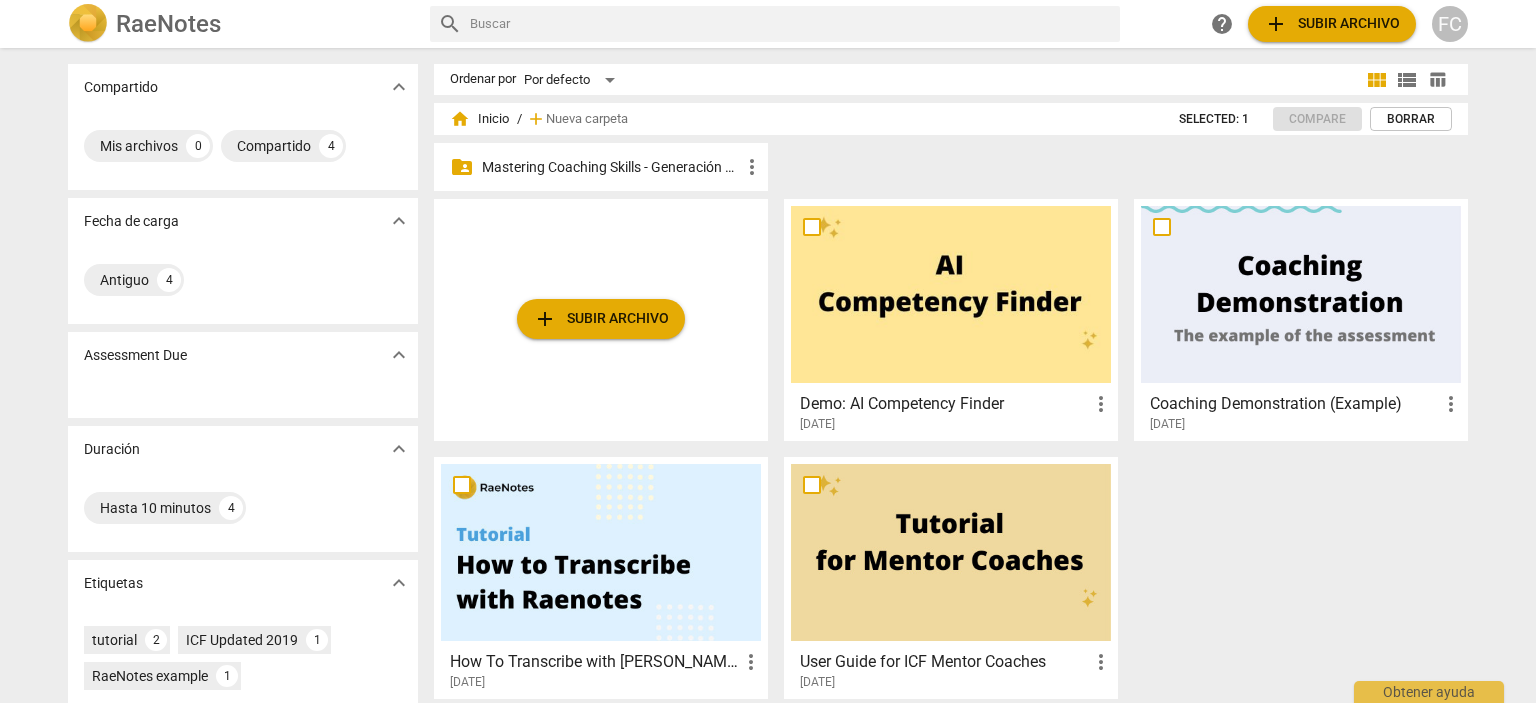 click on "Mastering Coaching Skills - Generación 31" at bounding box center [611, 167] 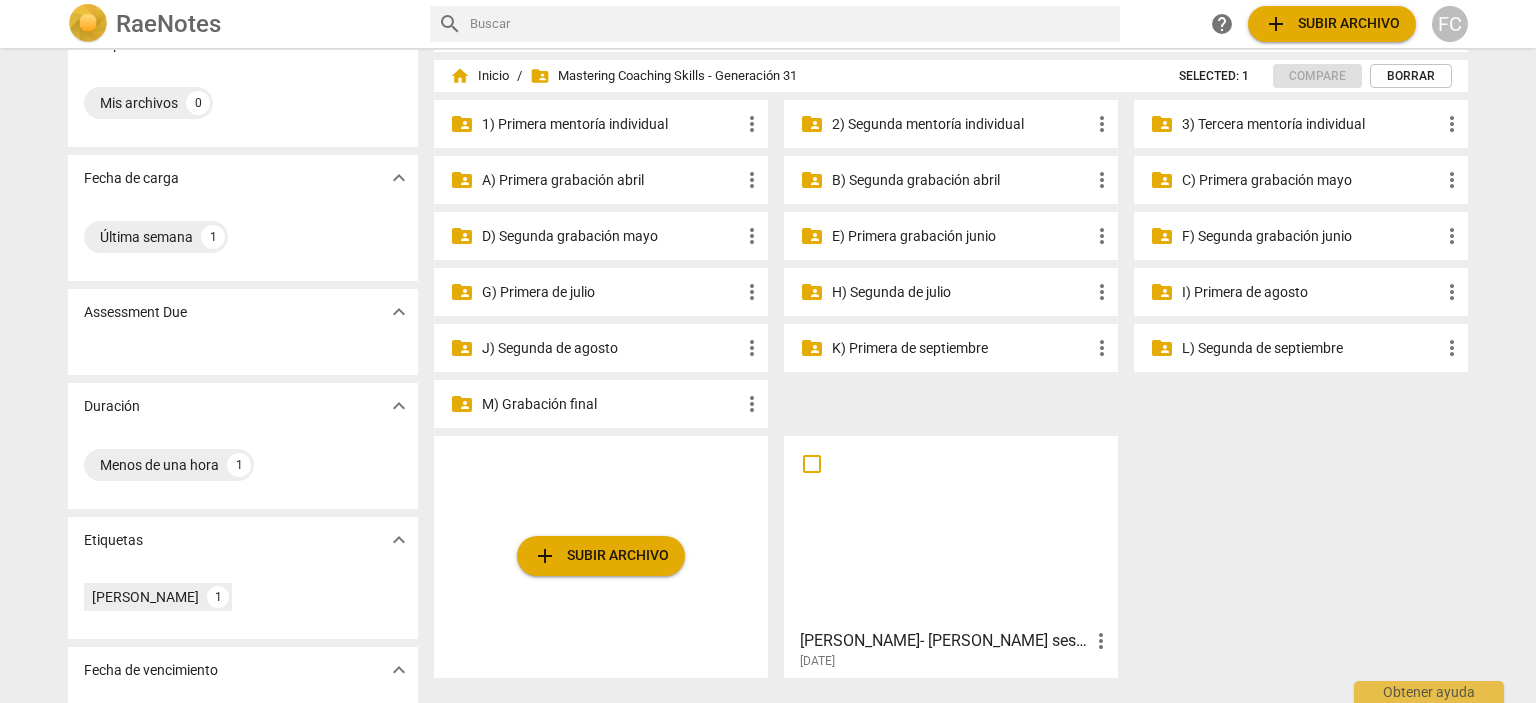 scroll, scrollTop: 0, scrollLeft: 0, axis: both 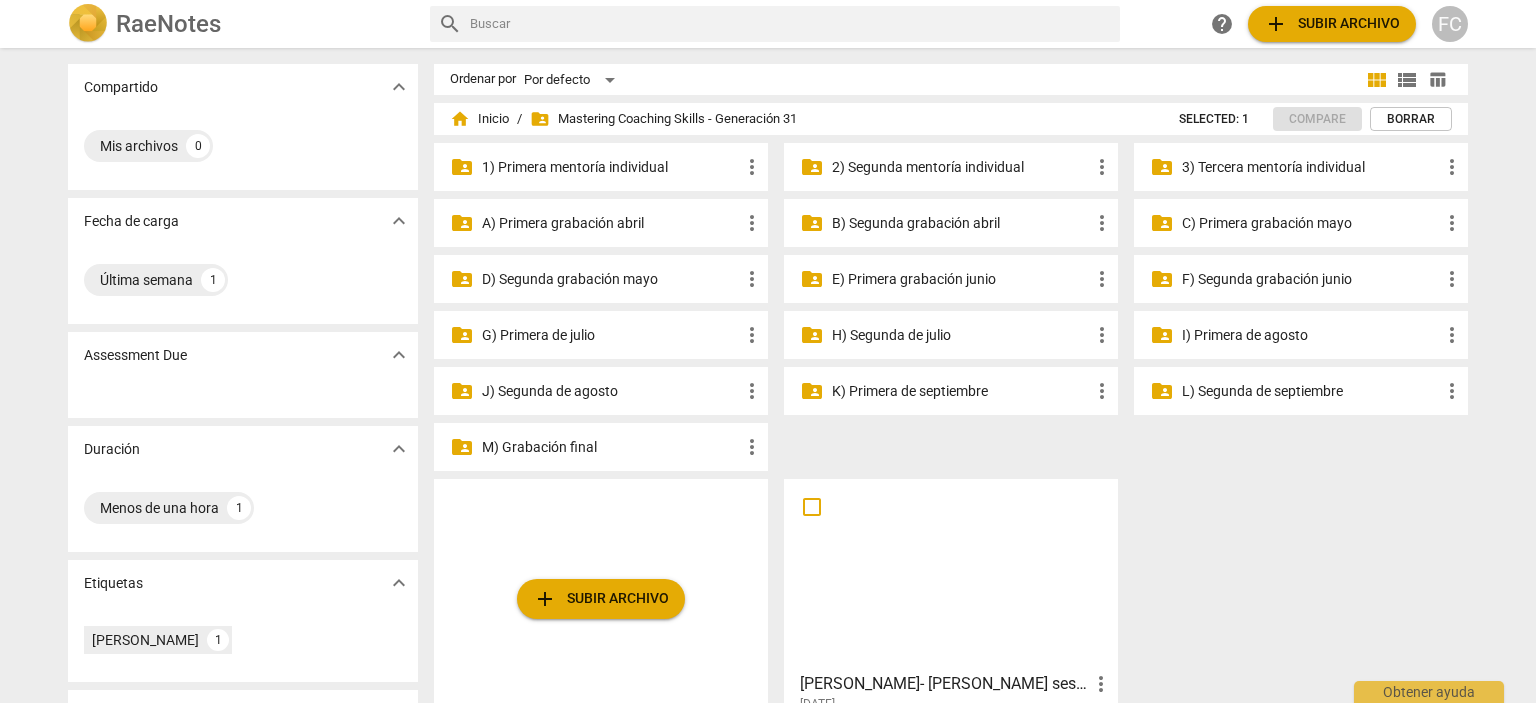 click on "3) Tercera mentoría individual" at bounding box center (1311, 167) 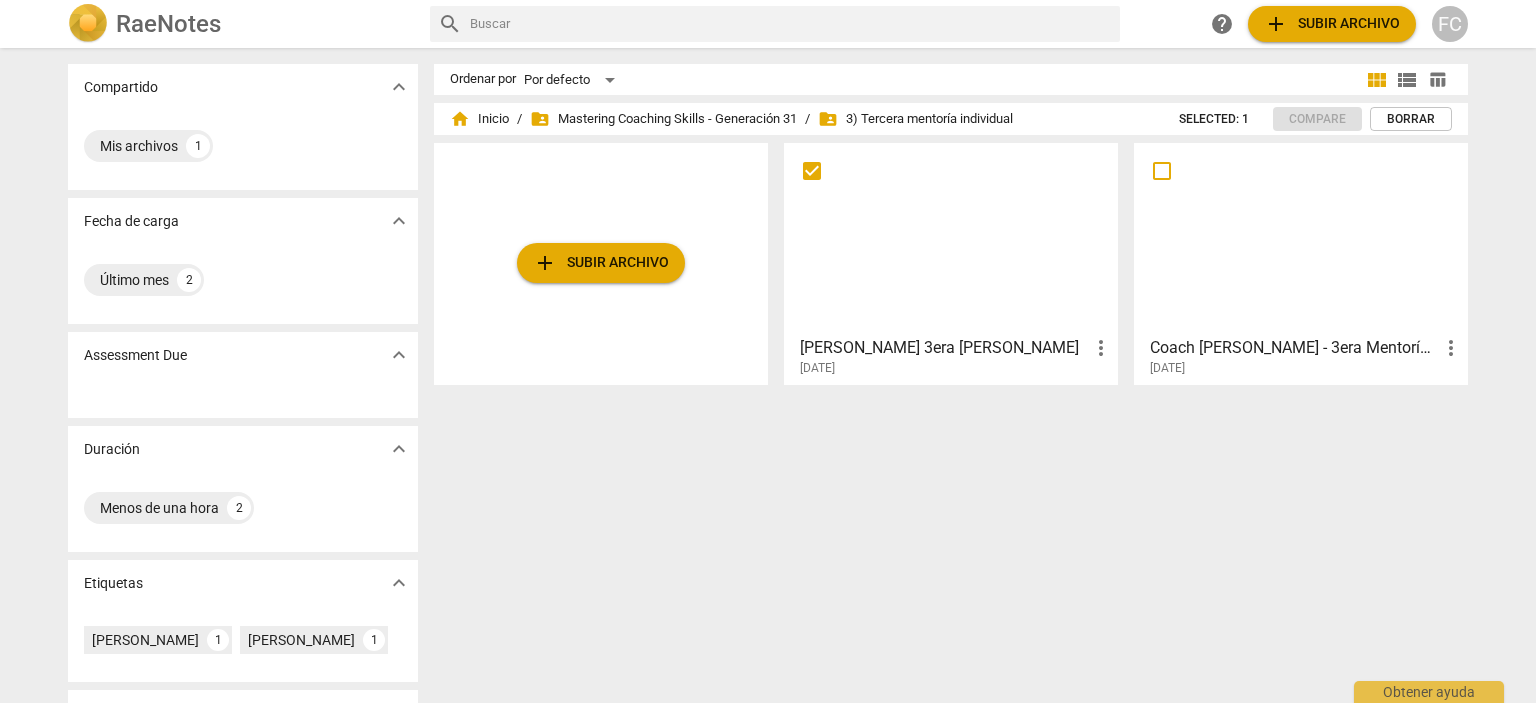 click on "more_vert" at bounding box center [1101, 348] 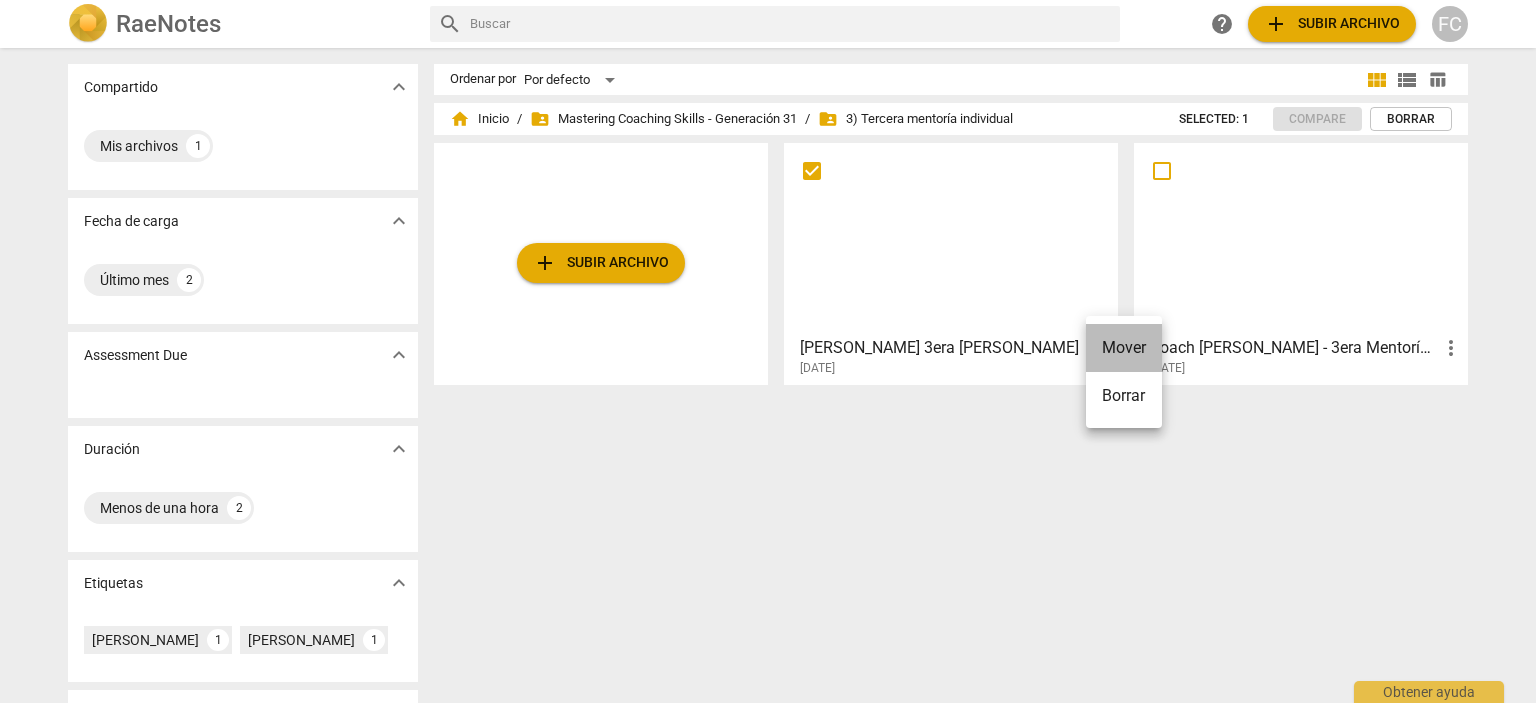 click on "Mover" at bounding box center [1124, 348] 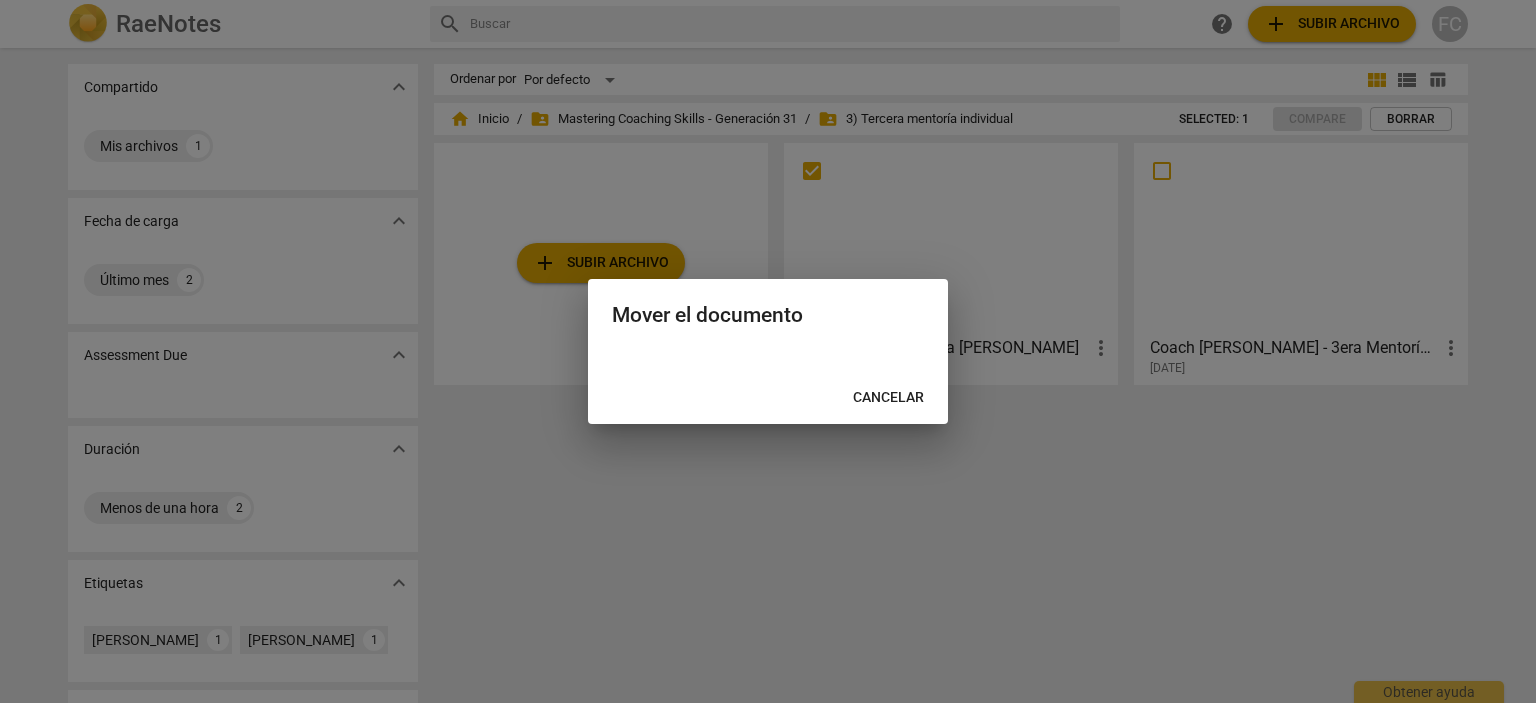 click on "Mover el documento" at bounding box center [768, 315] 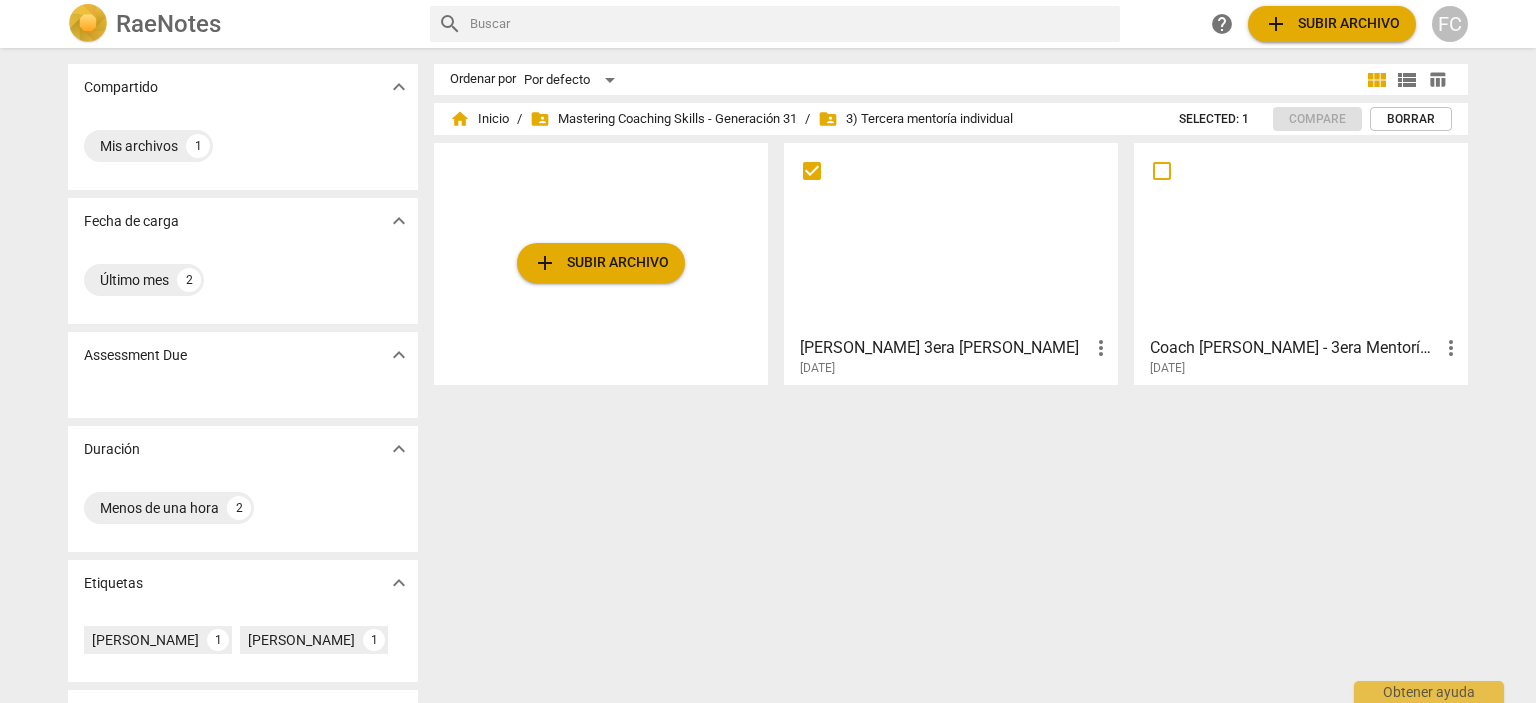 drag, startPoint x: 920, startPoint y: 335, endPoint x: 1374, endPoint y: 480, distance: 476.5931 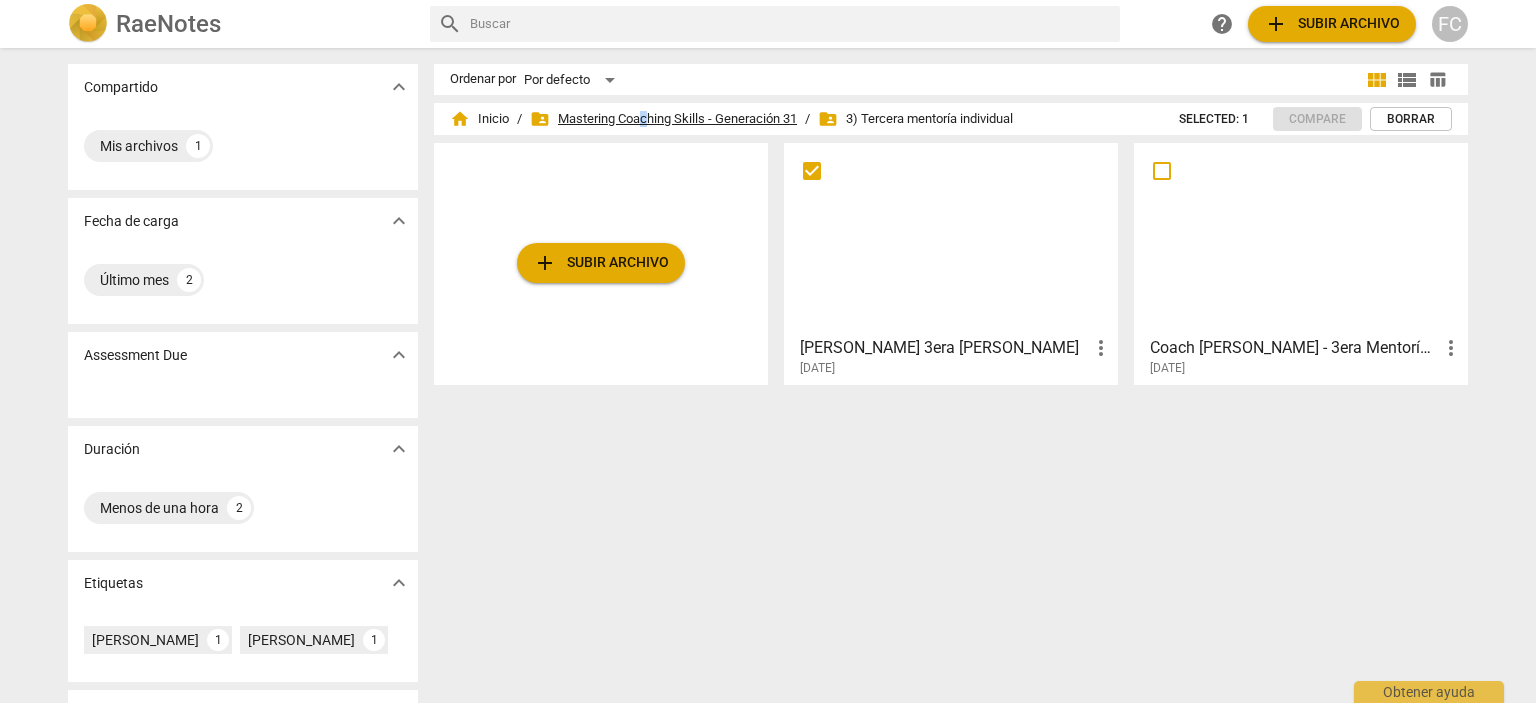 click on "folder_shared Mastering Coaching Skills - Generación 31" at bounding box center (663, 119) 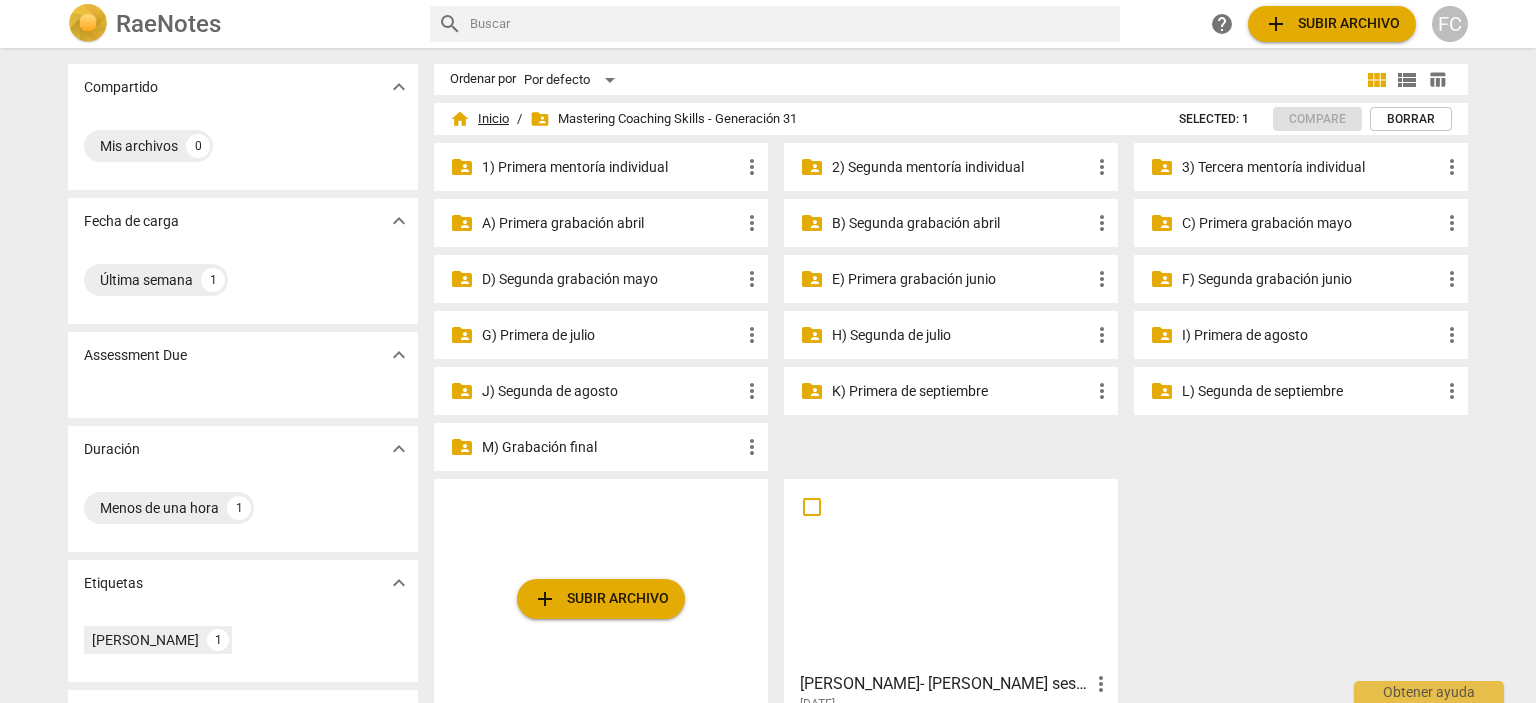 click on "home Inicio" at bounding box center (479, 119) 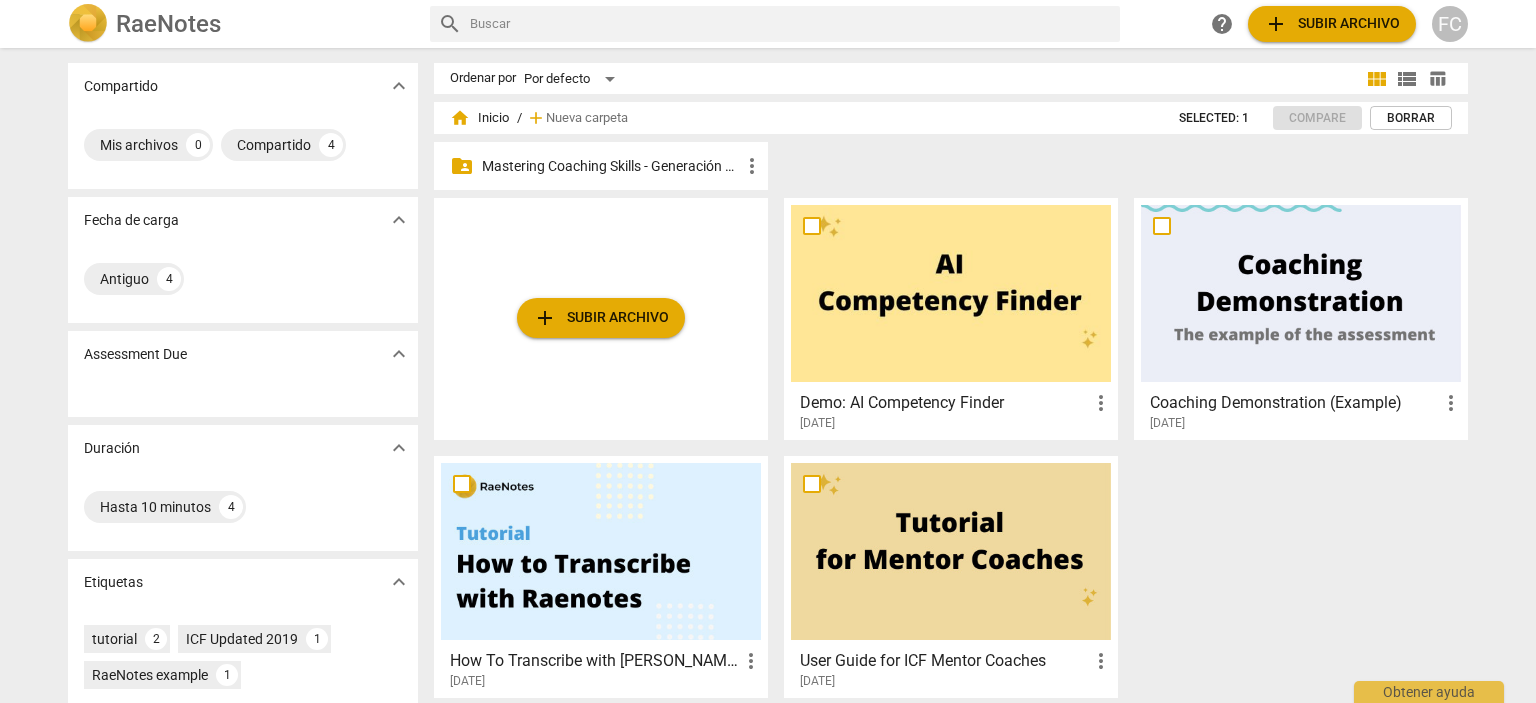 scroll, scrollTop: 0, scrollLeft: 0, axis: both 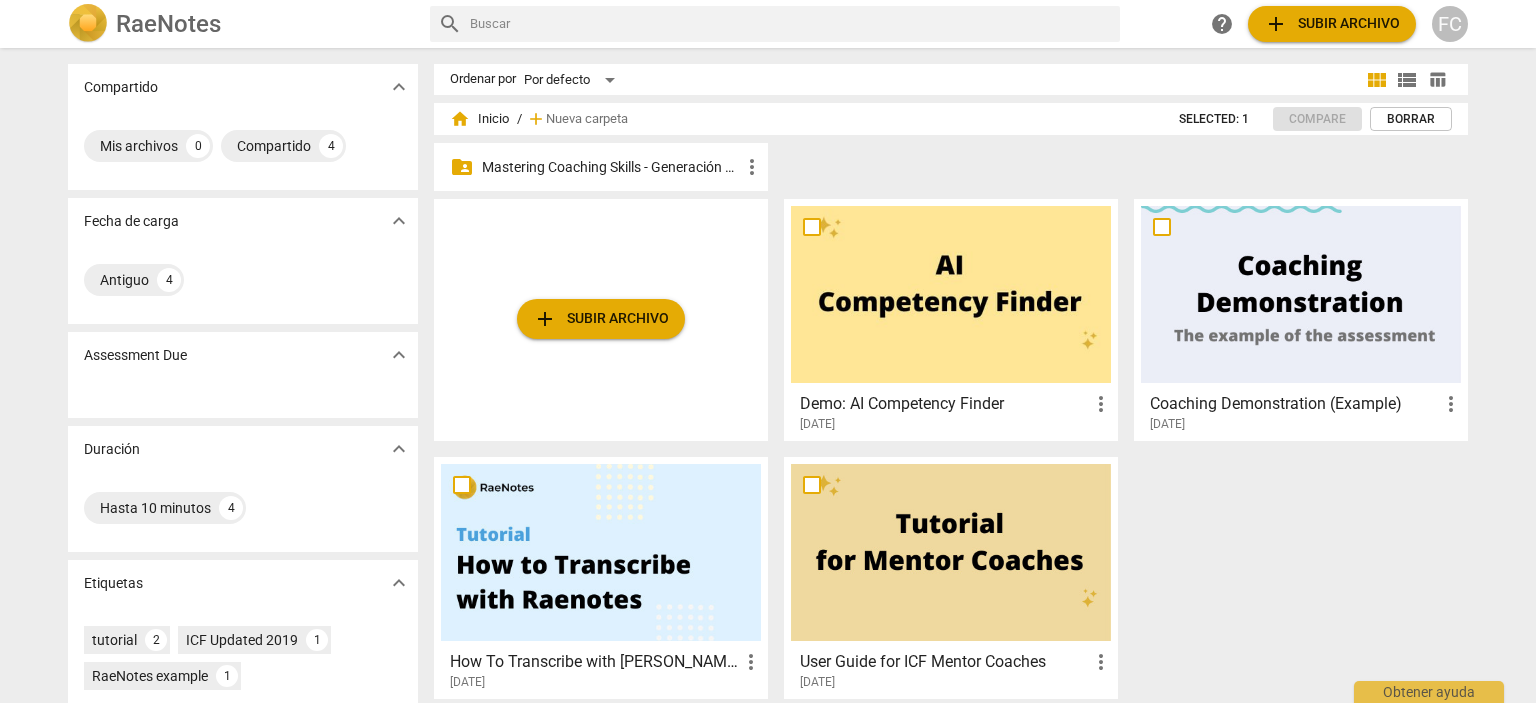click on "Mastering Coaching Skills - Generación 31" at bounding box center [611, 167] 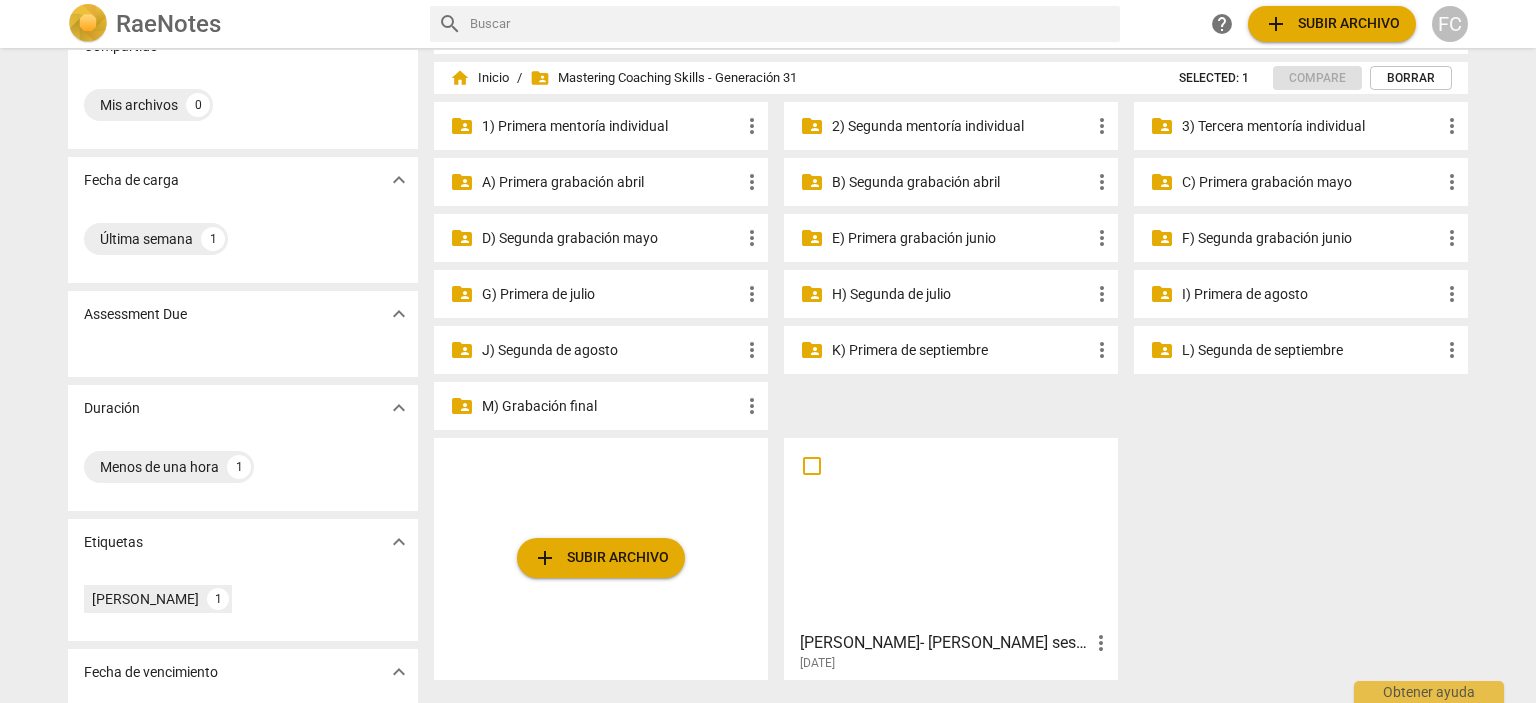 scroll, scrollTop: 0, scrollLeft: 0, axis: both 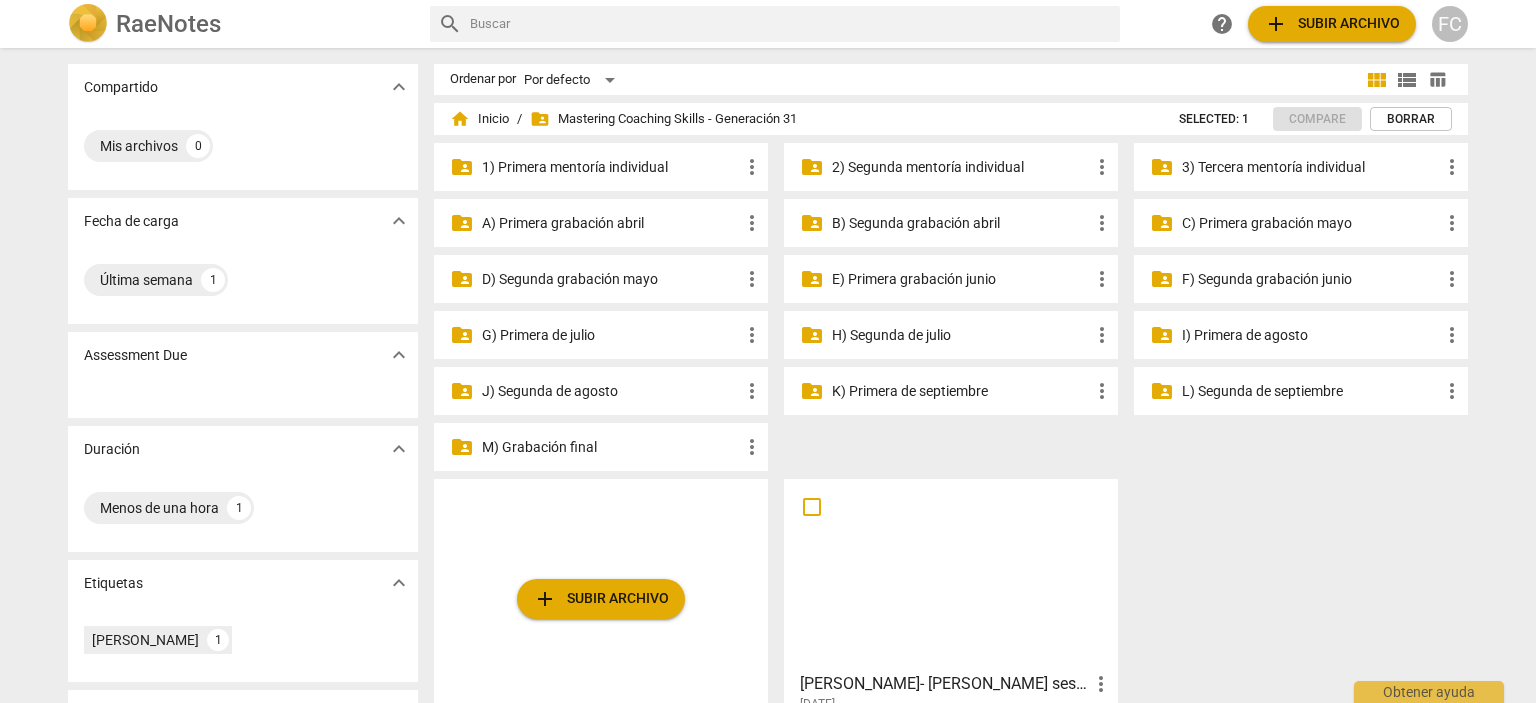click on "3) Tercera mentoría individual" at bounding box center (1311, 167) 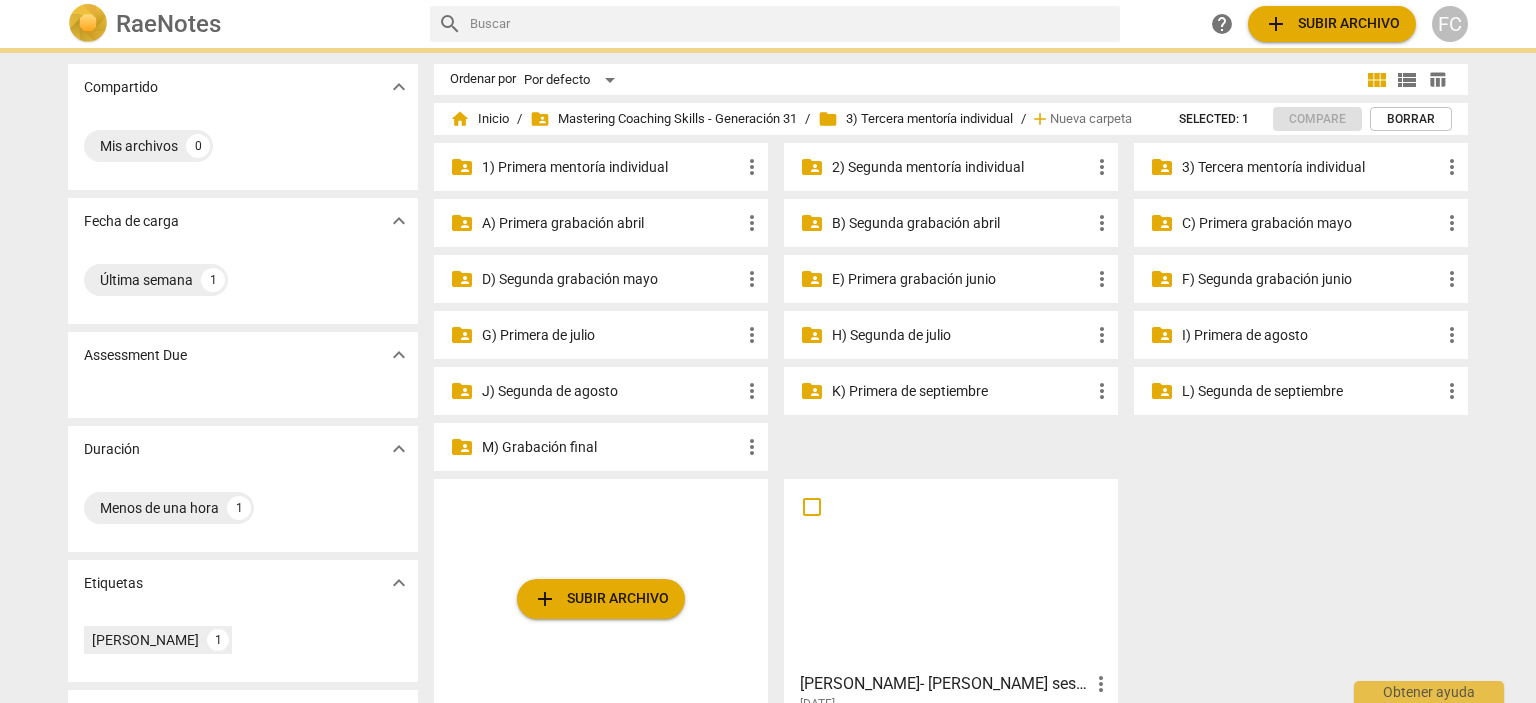 click on "3) Tercera mentoría individual" at bounding box center [1311, 167] 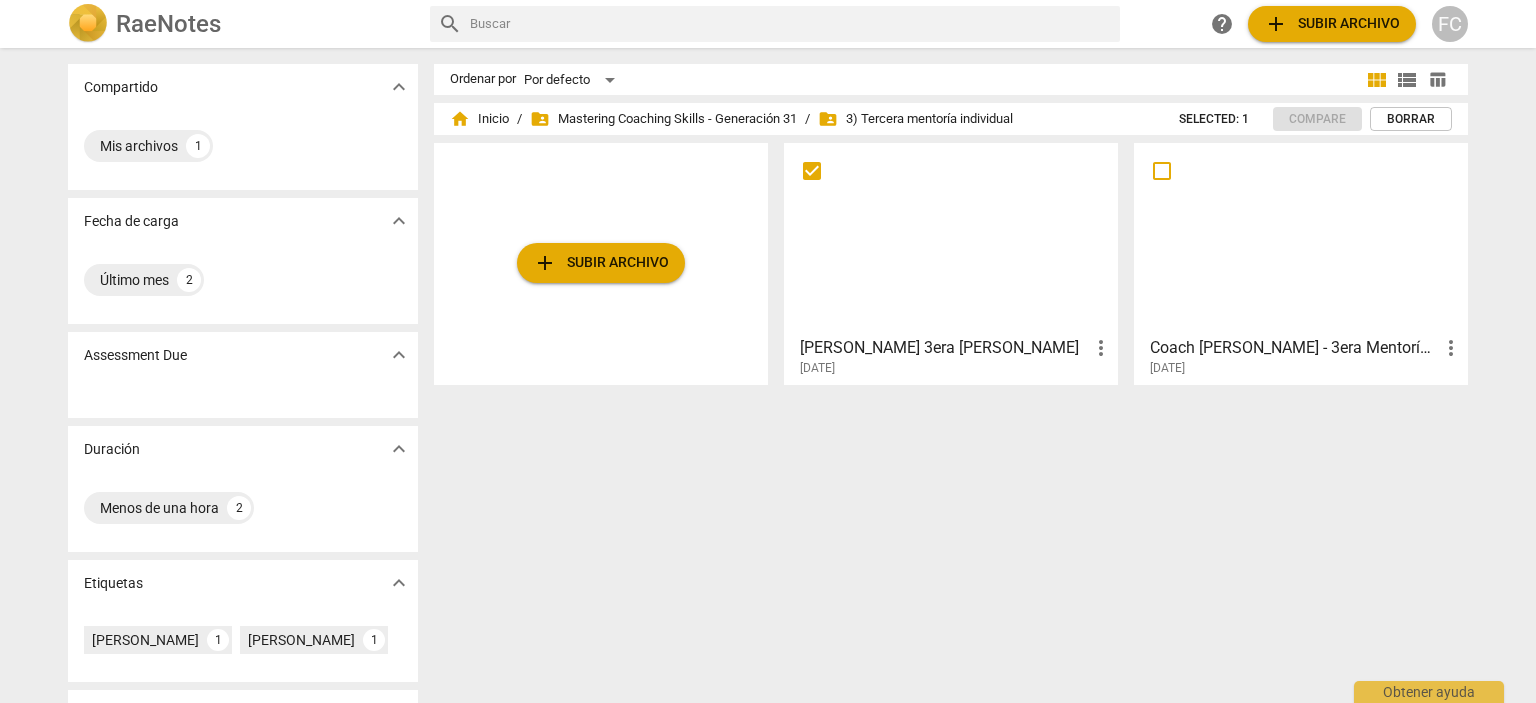 click at bounding box center (812, 171) 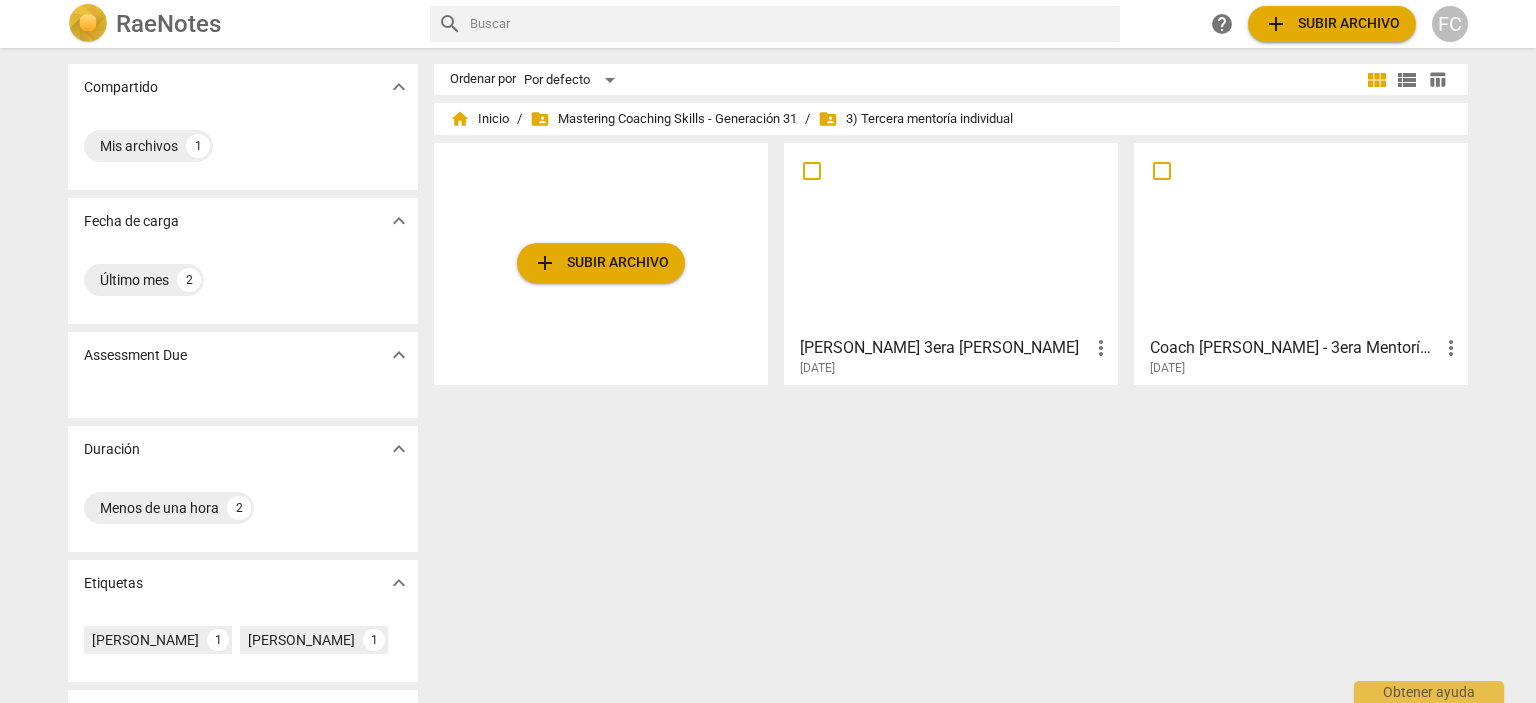 click at bounding box center (812, 171) 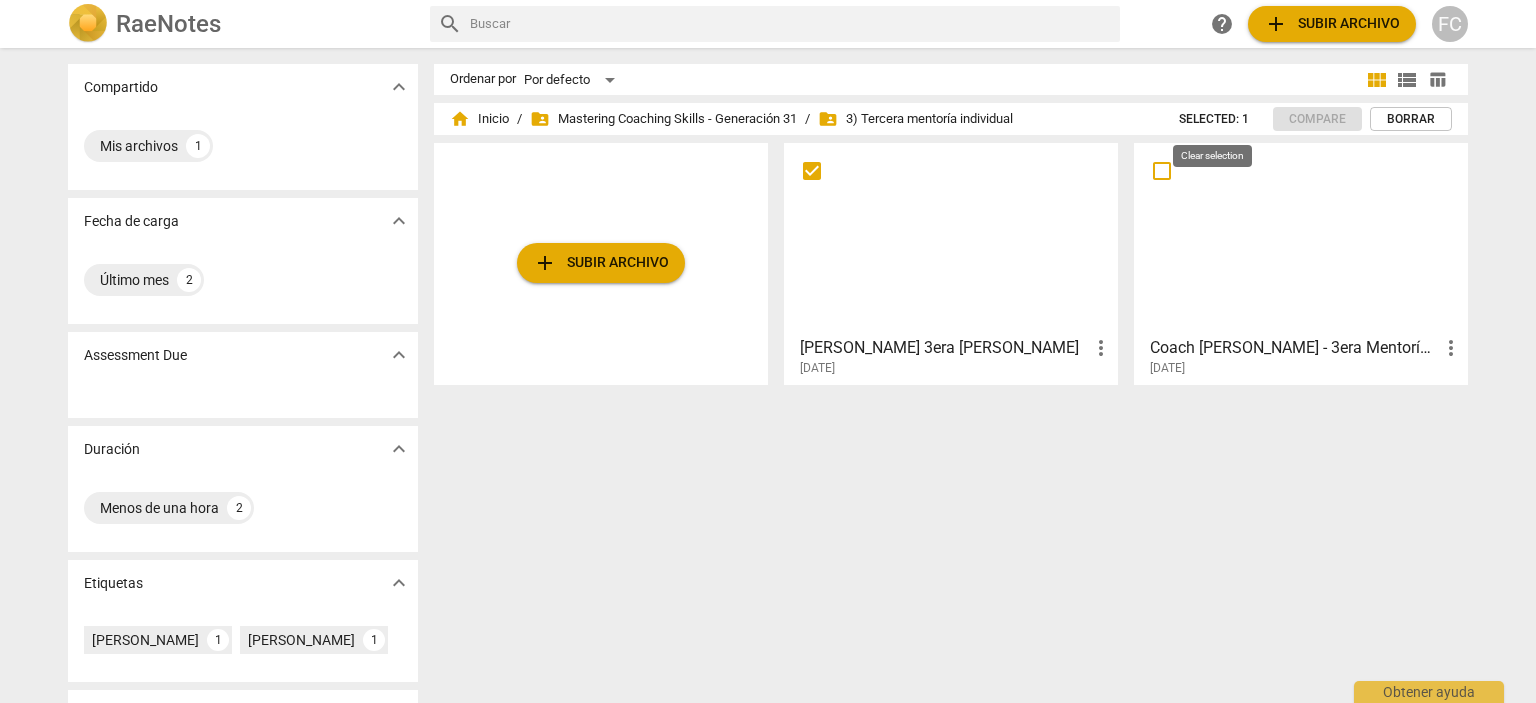 click on "Selected: 1" at bounding box center [1214, 119] 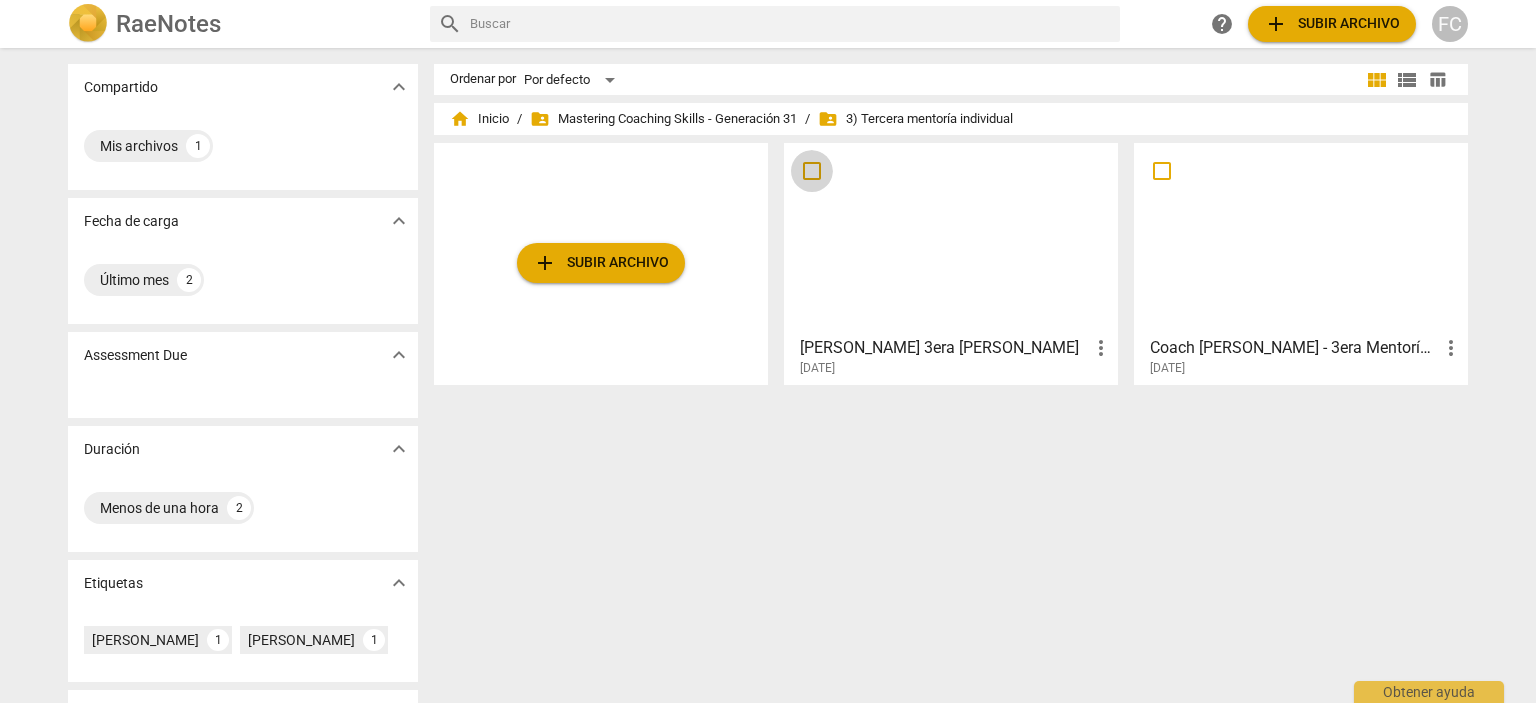 click at bounding box center (812, 171) 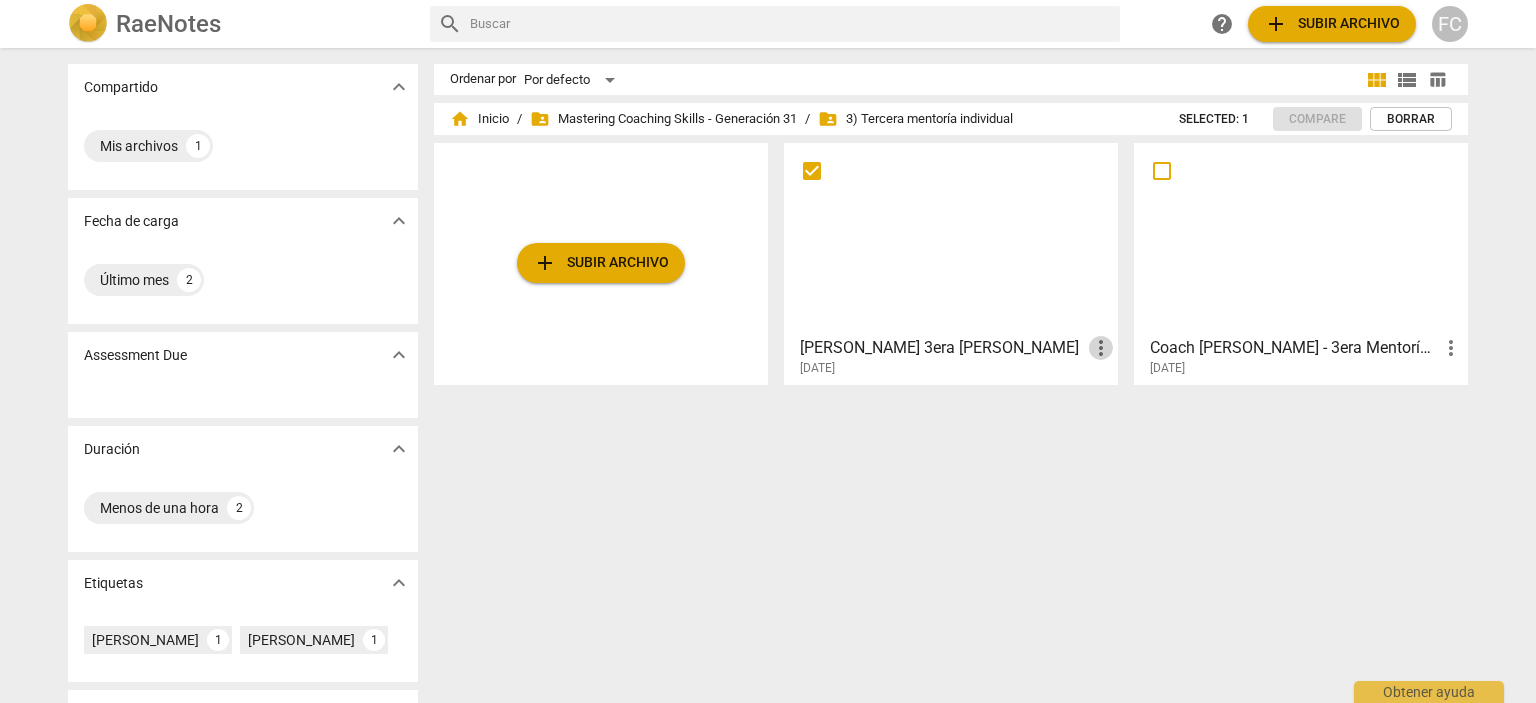 click on "more_vert" at bounding box center (1101, 348) 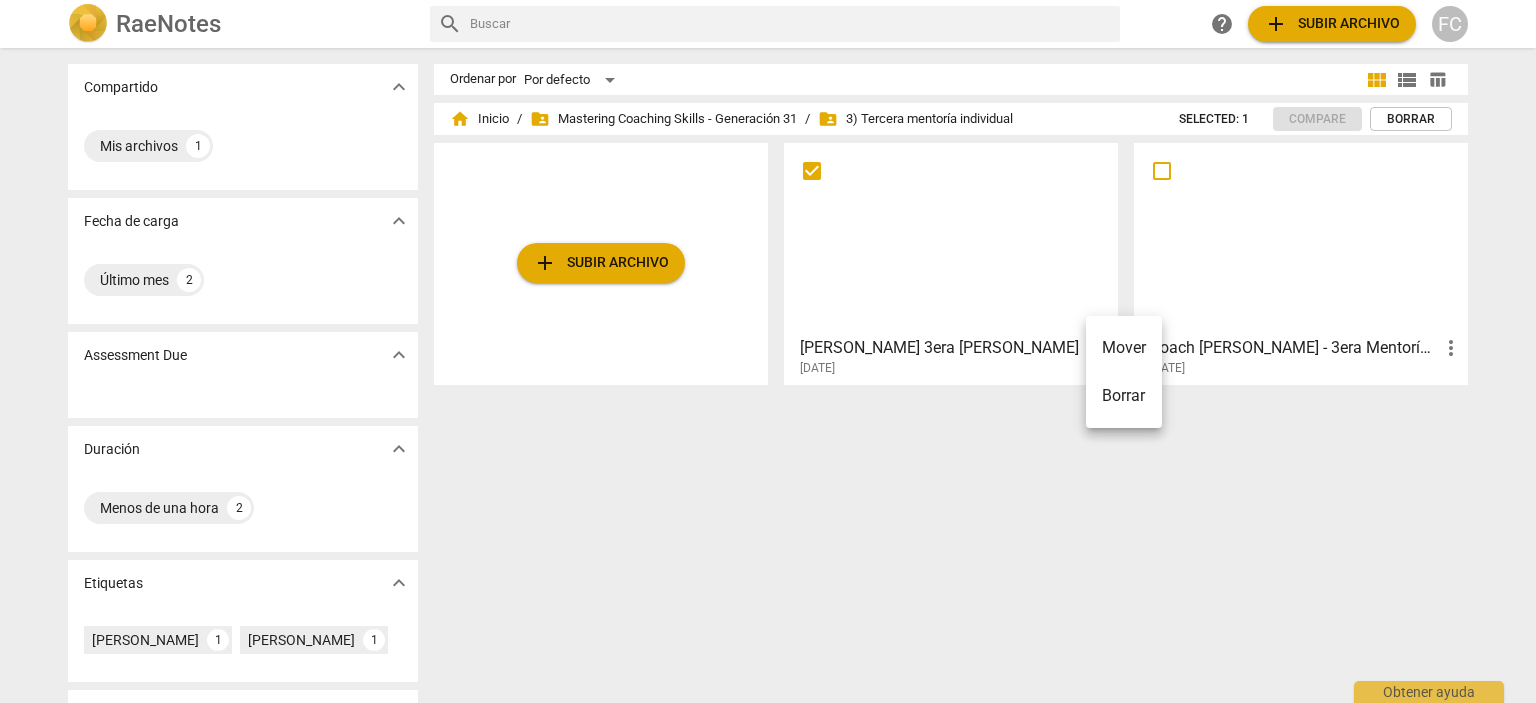click at bounding box center [768, 351] 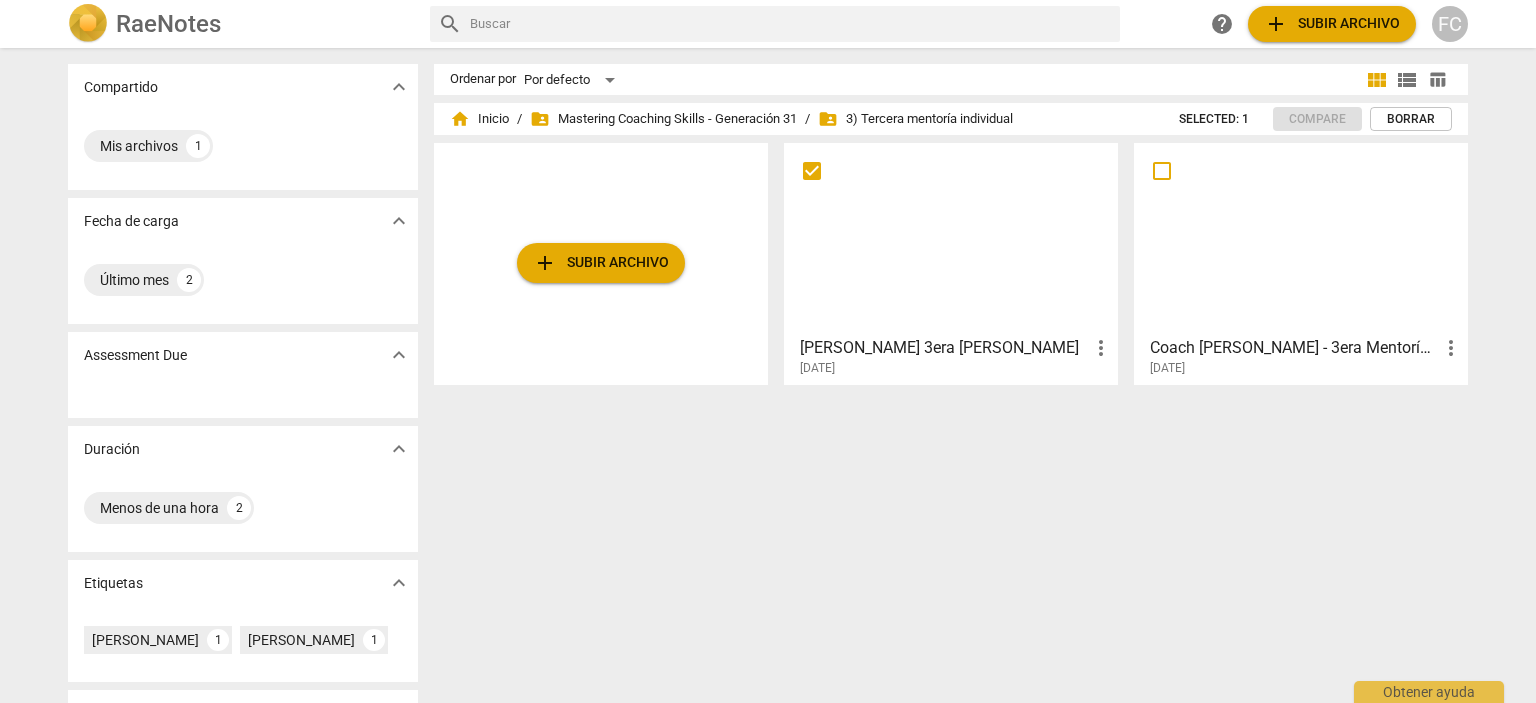 click on "Ordenar por Por defecto view_module view_list table_chart home Inicio / folder_shared Mastering Coaching Skills - Generación 31 / folder_shared 3) Tercera mentoría individual Selected: 1 Compare Borrar add   Subir archivo [PERSON_NAME] 3era [PERSON_NAME]  more_vert [DATE] Coach [PERSON_NAME] - 3era Mentoría Individual  more_vert [DATE]" at bounding box center (959, 375) 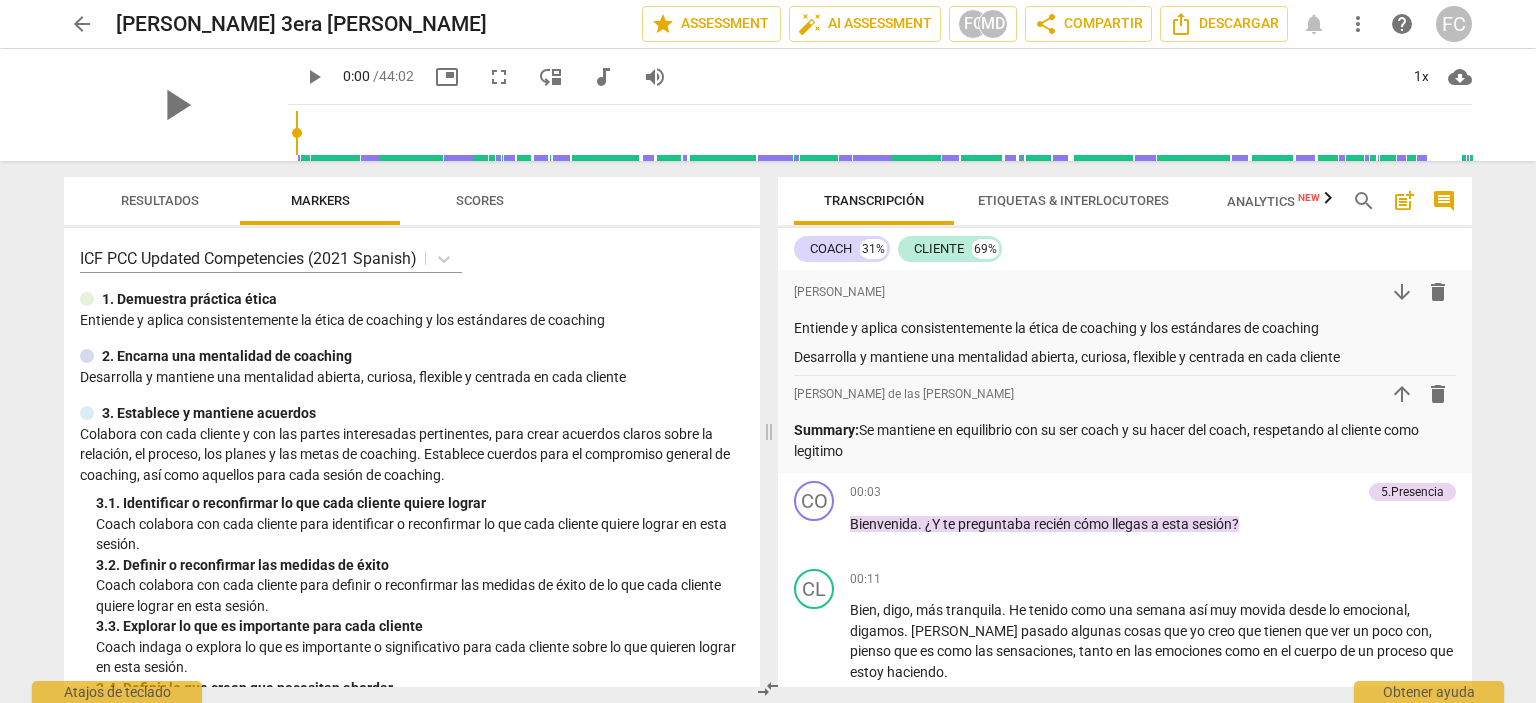 click on "more_vert" at bounding box center (1358, 24) 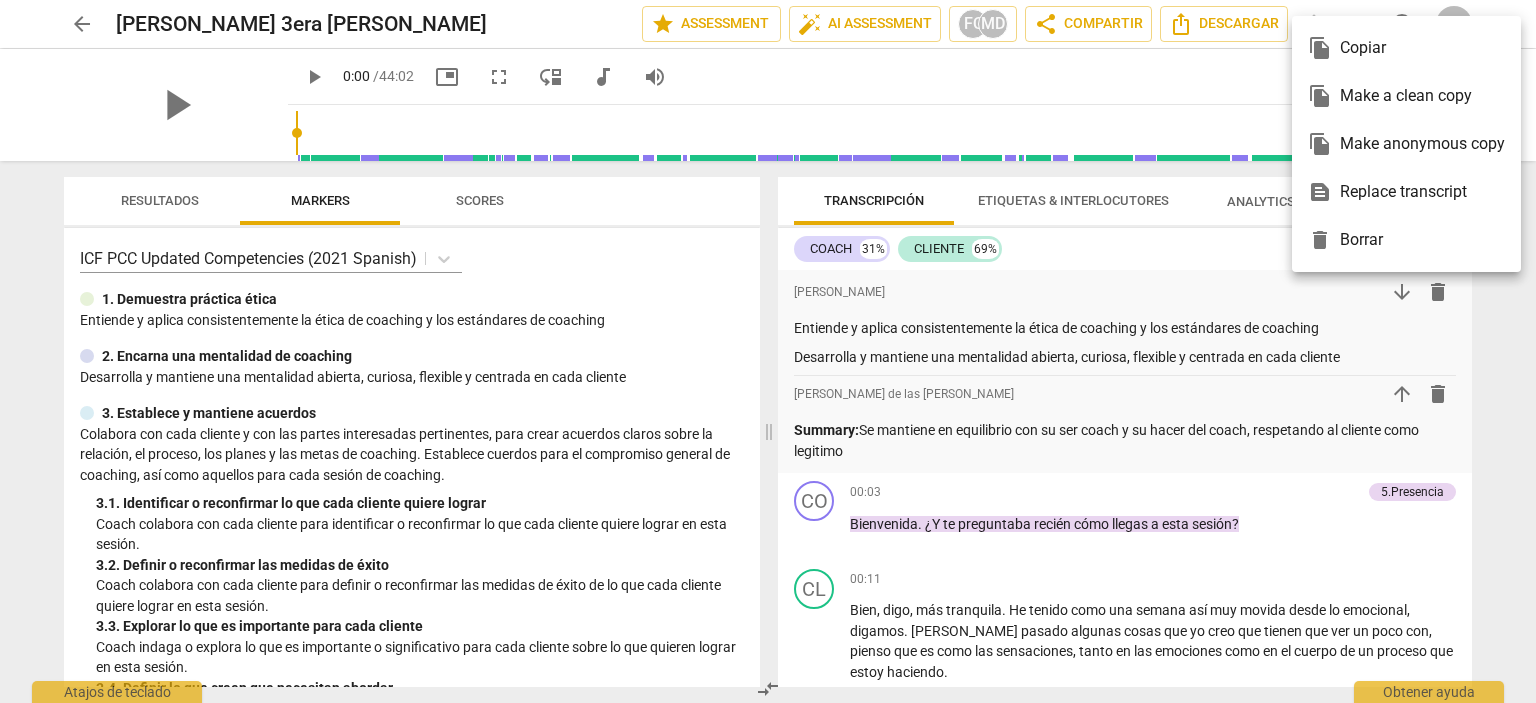 click on "file_copy    Copiar" at bounding box center [1406, 48] 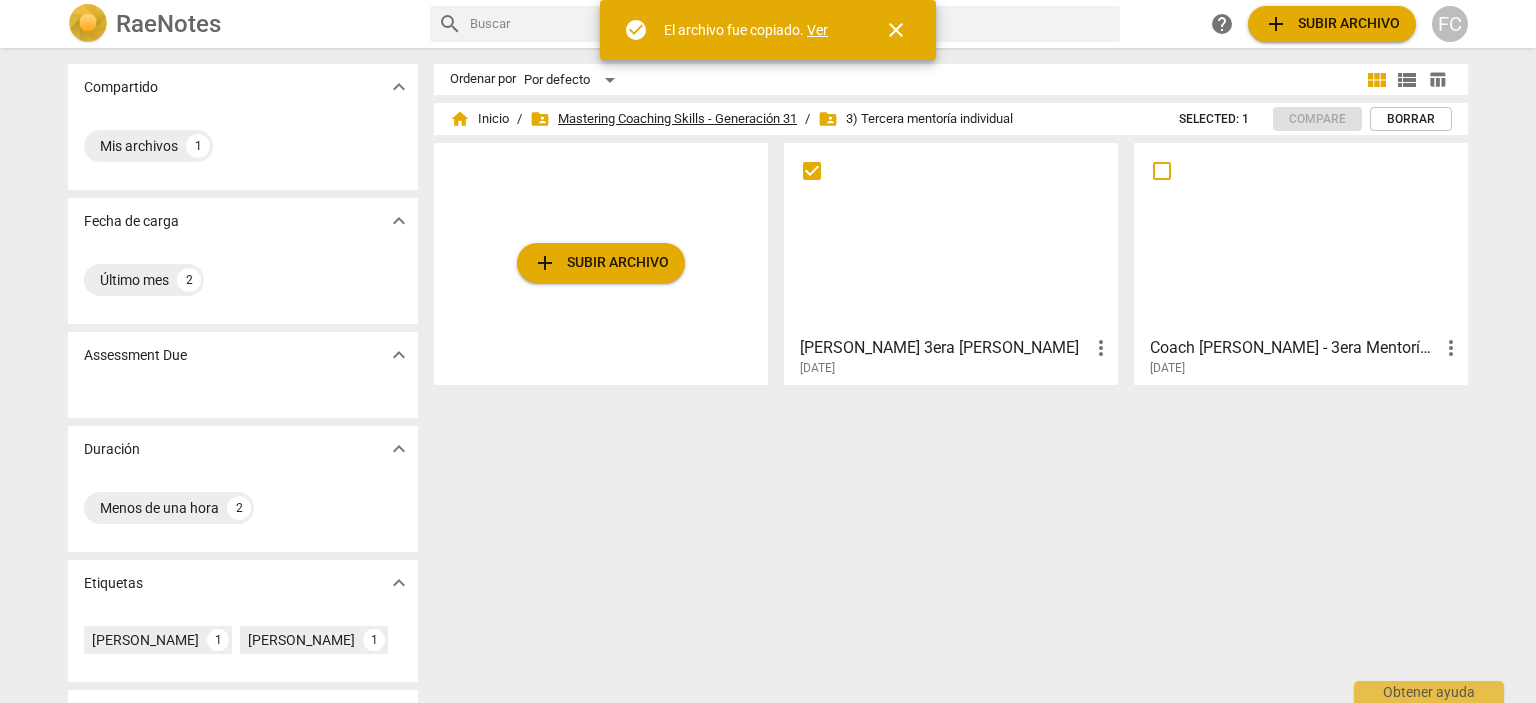 click on "folder_shared Mastering Coaching Skills - Generación 31" at bounding box center [663, 119] 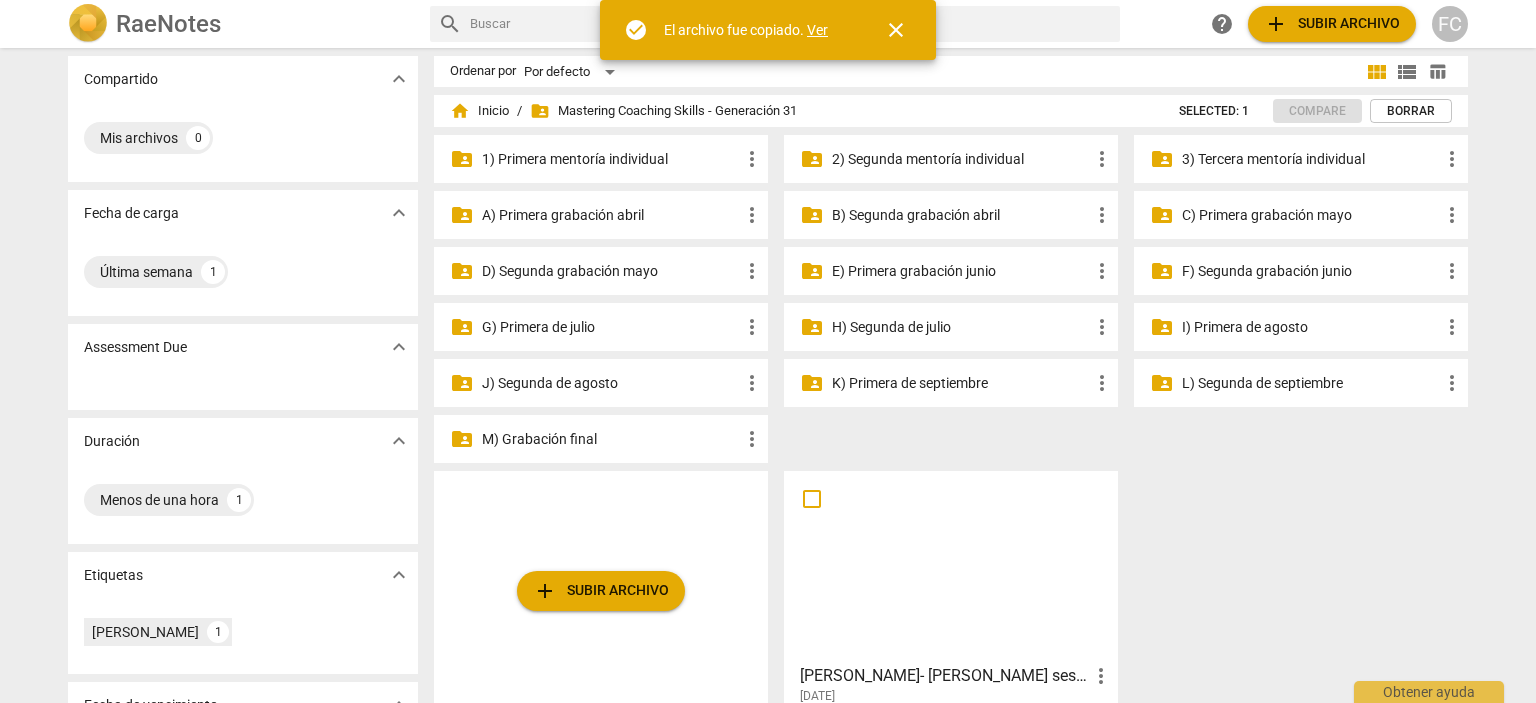 scroll, scrollTop: 0, scrollLeft: 0, axis: both 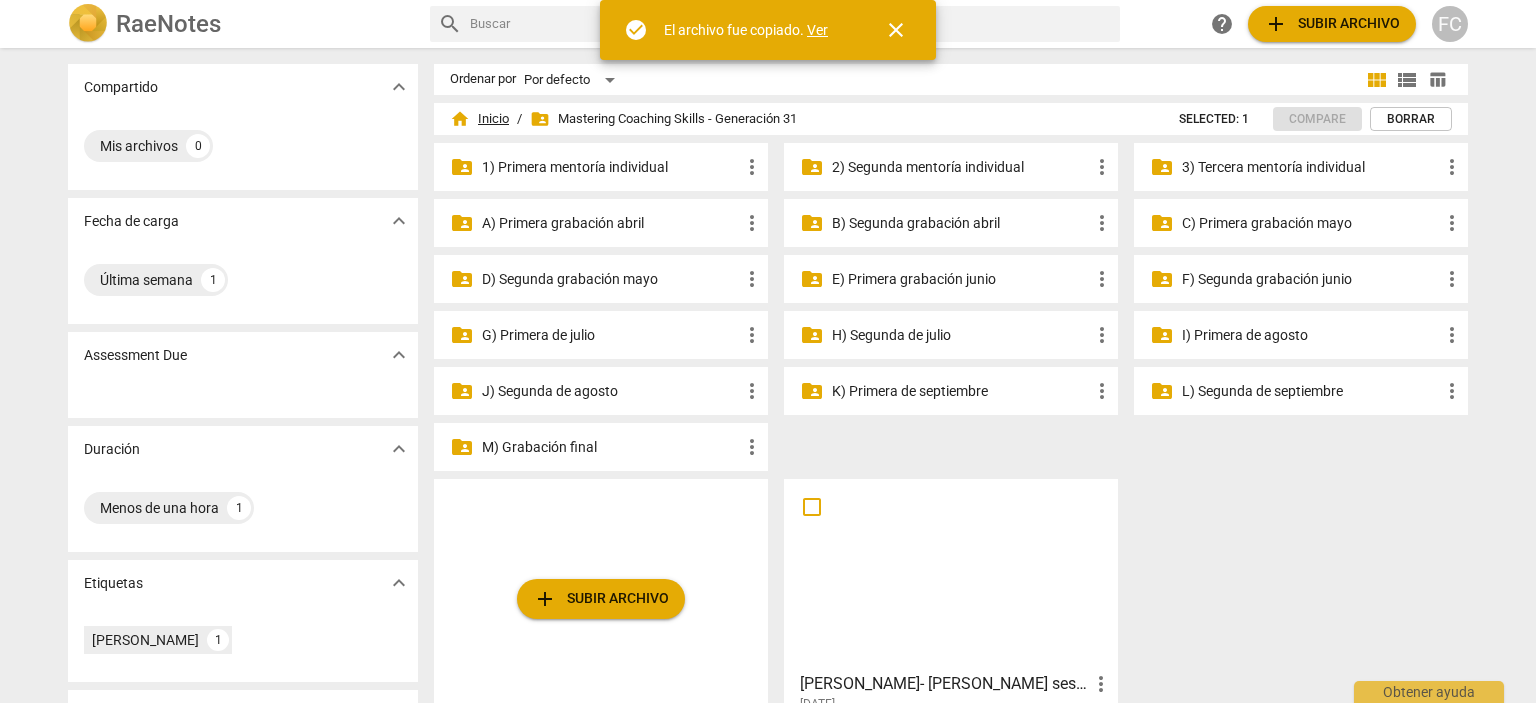 click on "home Inicio" at bounding box center [479, 119] 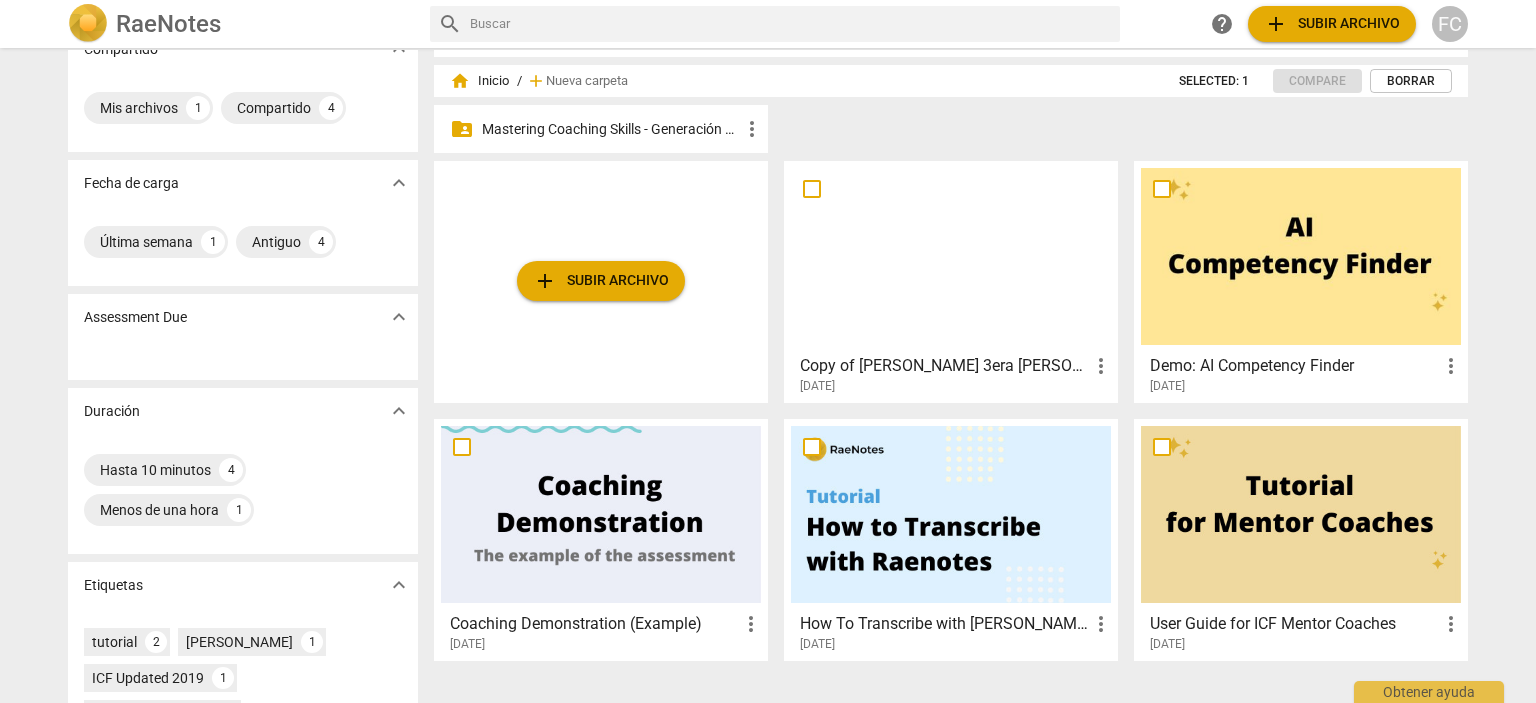 scroll, scrollTop: 37, scrollLeft: 0, axis: vertical 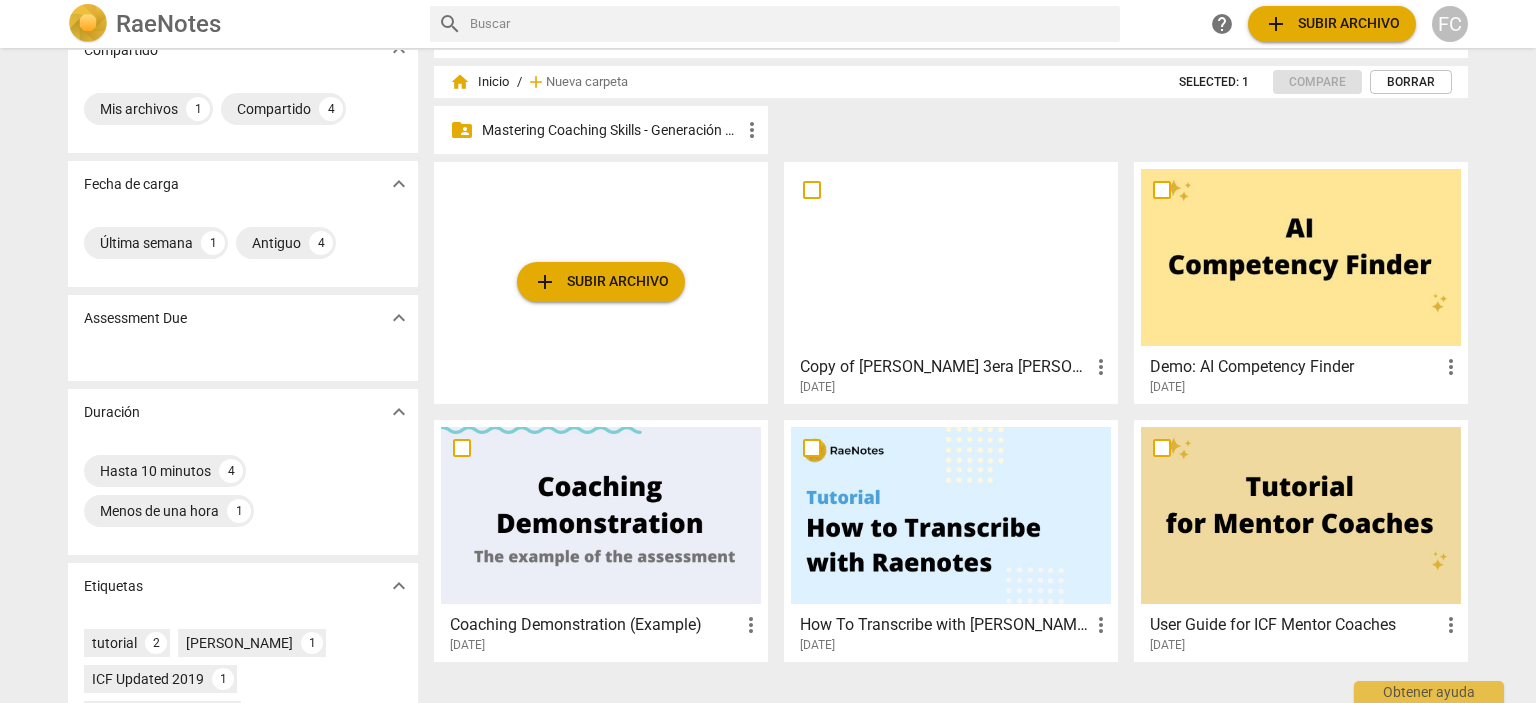 click at bounding box center [812, 190] 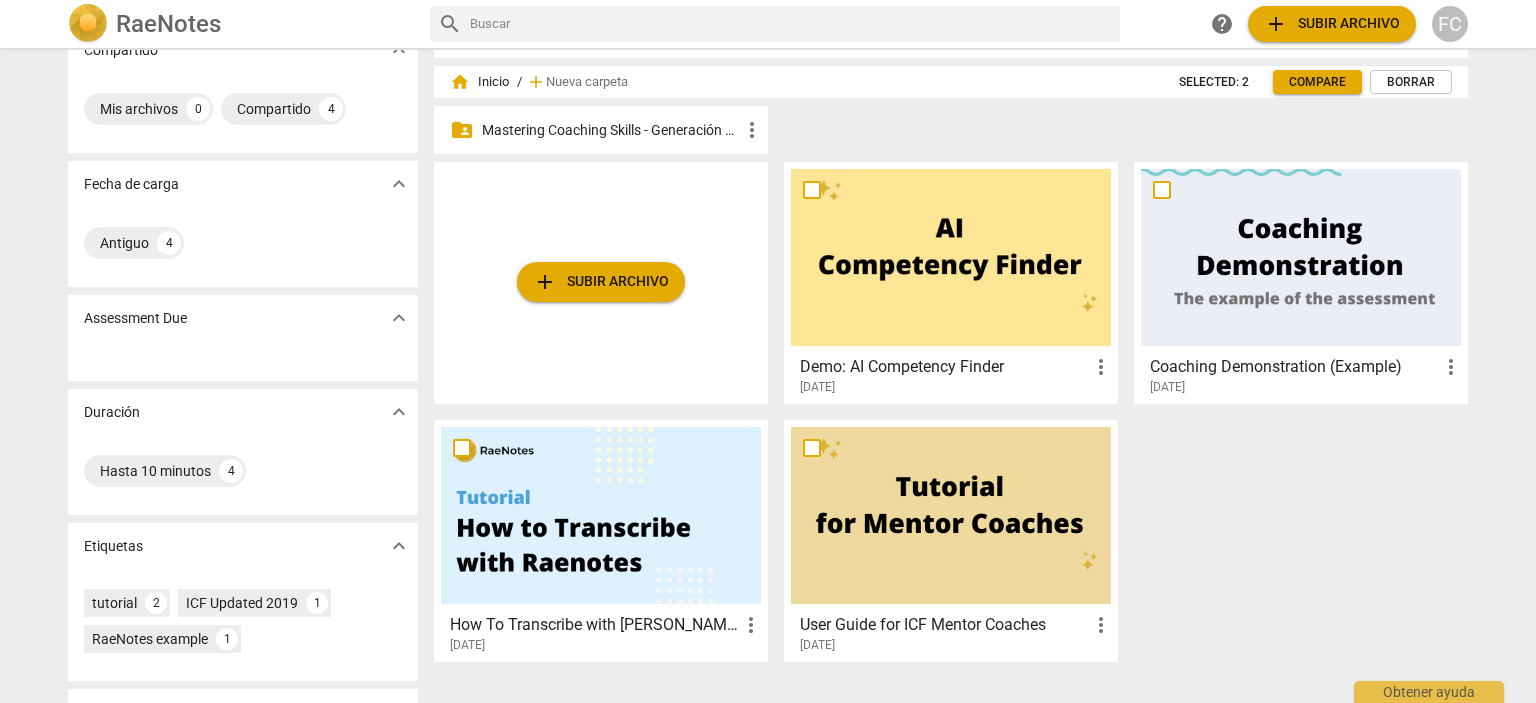 click on "Mastering Coaching Skills - Generación 31" at bounding box center [611, 130] 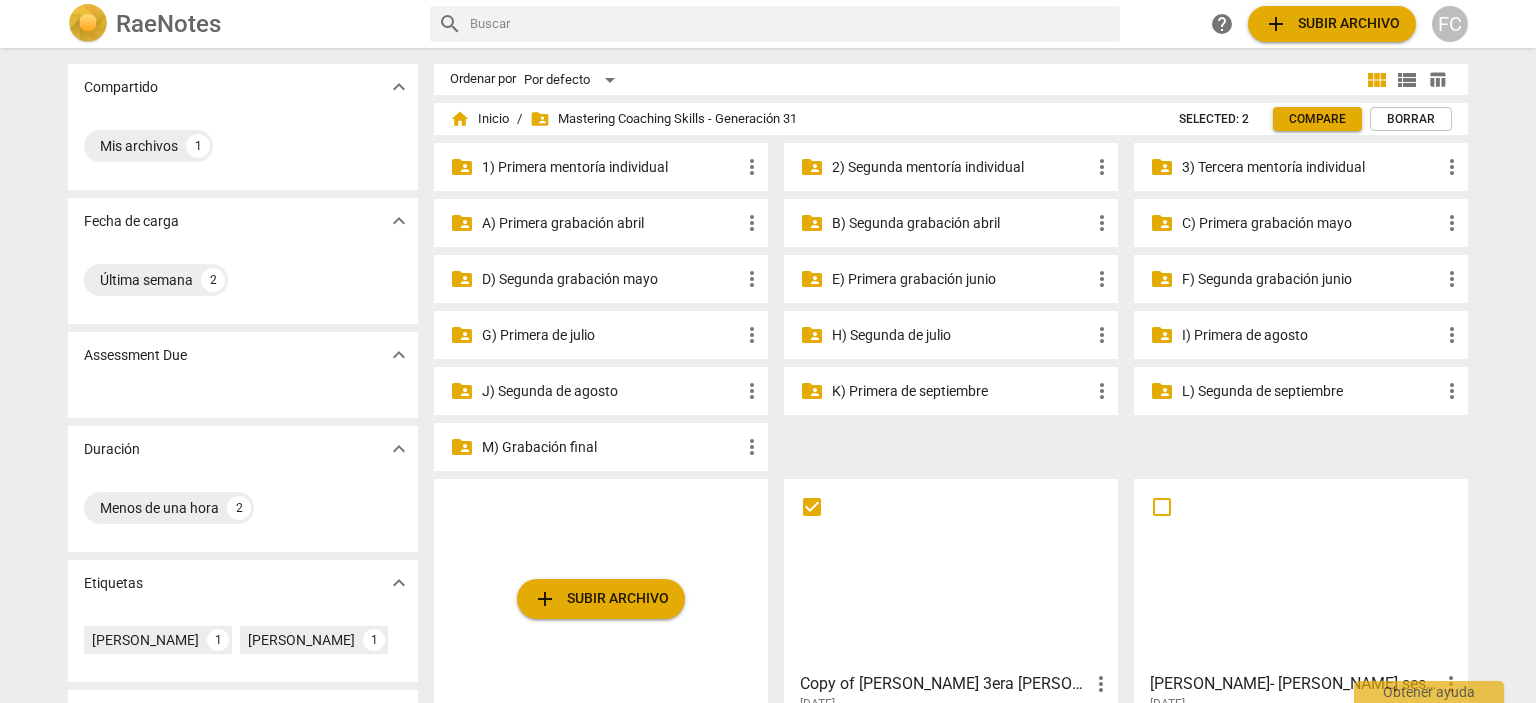 click on "home Inicio / folder_shared Mastering Coaching Skills - Generación 31 Selected: 2 Compare Borrar folder_shared 1) Primera mentoría individual more_vert folder_shared 2) Segunda mentoría individual more_vert folder_shared 3) Tercera mentoría individual more_vert folder_shared A) Primera grabación abril more_vert folder_shared B) Segunda grabación abril more_vert folder_shared C) Primera grabación mayo more_vert folder_shared D) Segunda grabación mayo more_vert folder_shared E) Primera grabación junio more_vert folder_shared F) Segunda grabación junio more_vert folder_shared G) Primera de [PERSON_NAME] more_vert folder_shared H) Segunda de [PERSON_NAME] more_vert folder_shared I) Primera [PERSON_NAME] more_vert folder_shared J) [PERSON_NAME] more_vert folder_shared K) Primera de septiembre more_vert folder_shared L) Segunda de septiembre more_vert folder_shared M) Grabación final more_vert add   Subir archivo Copy of [PERSON_NAME] 3era [PERSON_NAME]  more_vert [DATE] [PERSON_NAME]- [PERSON_NAME] sesión 5 more_vert" at bounding box center (959, 424) 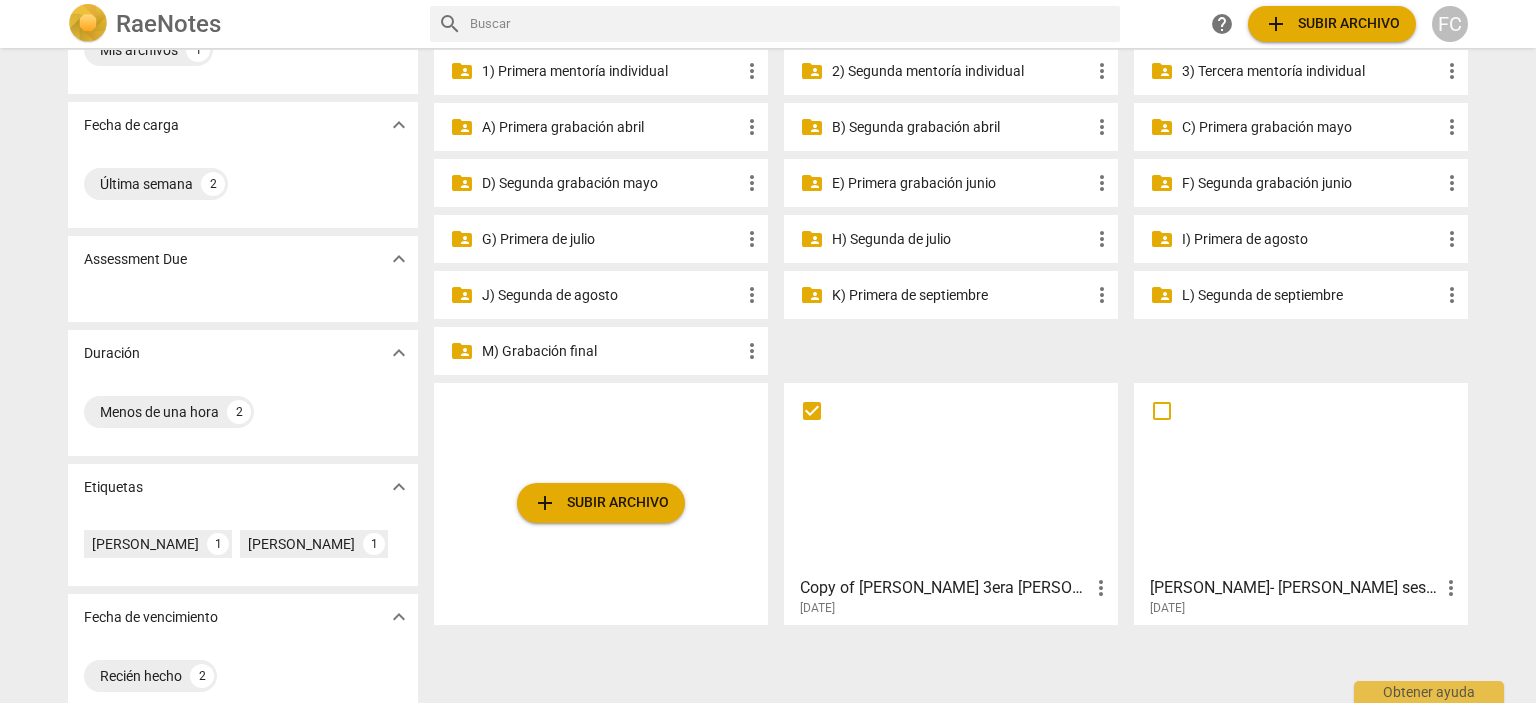 scroll, scrollTop: 98, scrollLeft: 0, axis: vertical 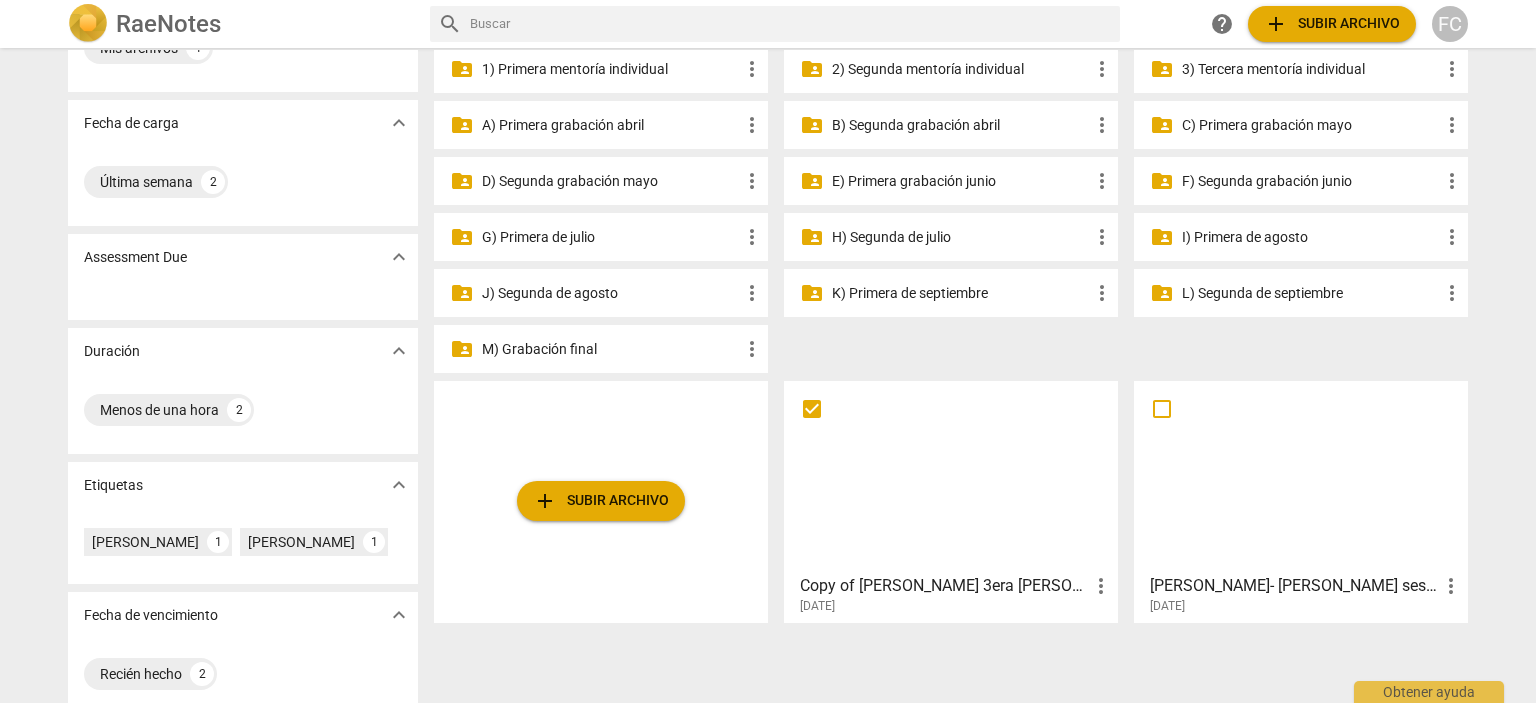 click on "E) Primera grabación junio" at bounding box center (961, 181) 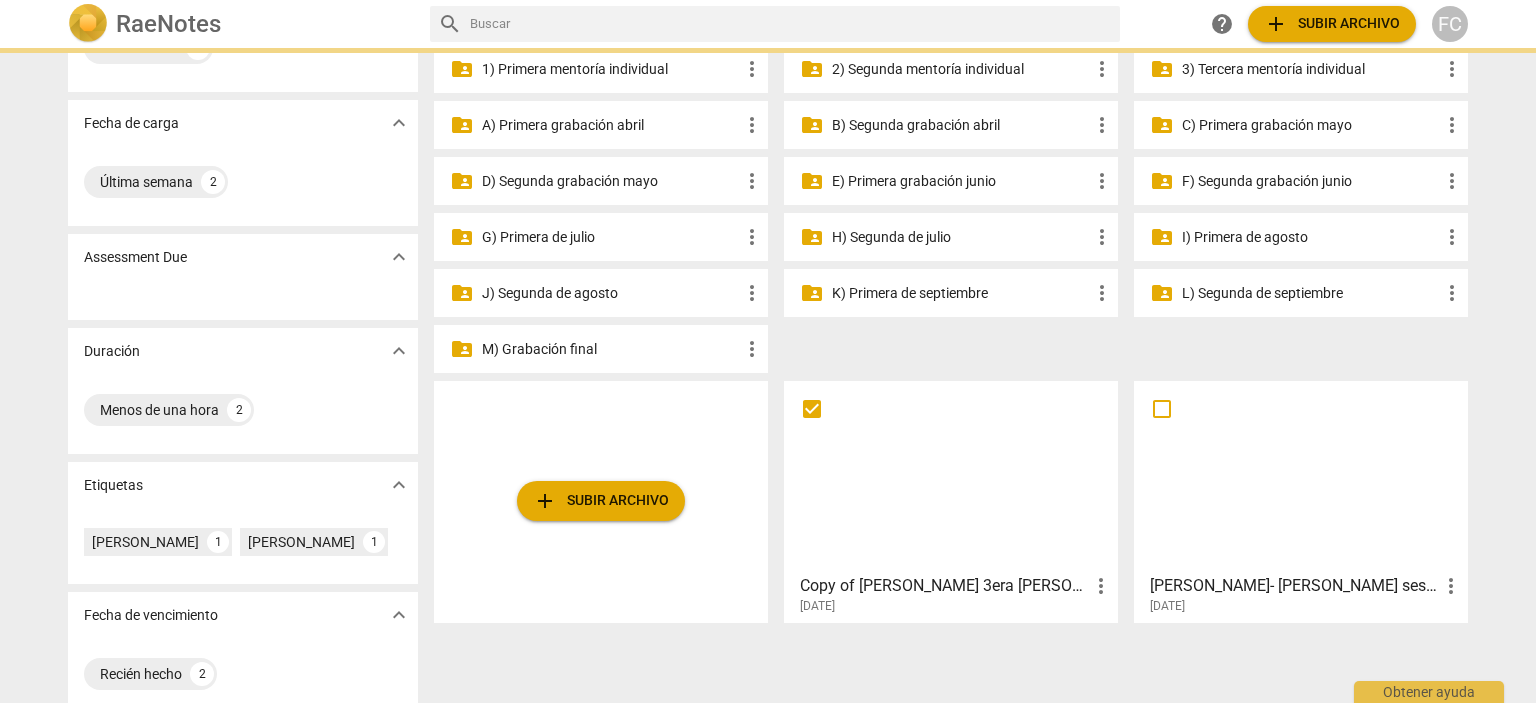 scroll, scrollTop: 0, scrollLeft: 0, axis: both 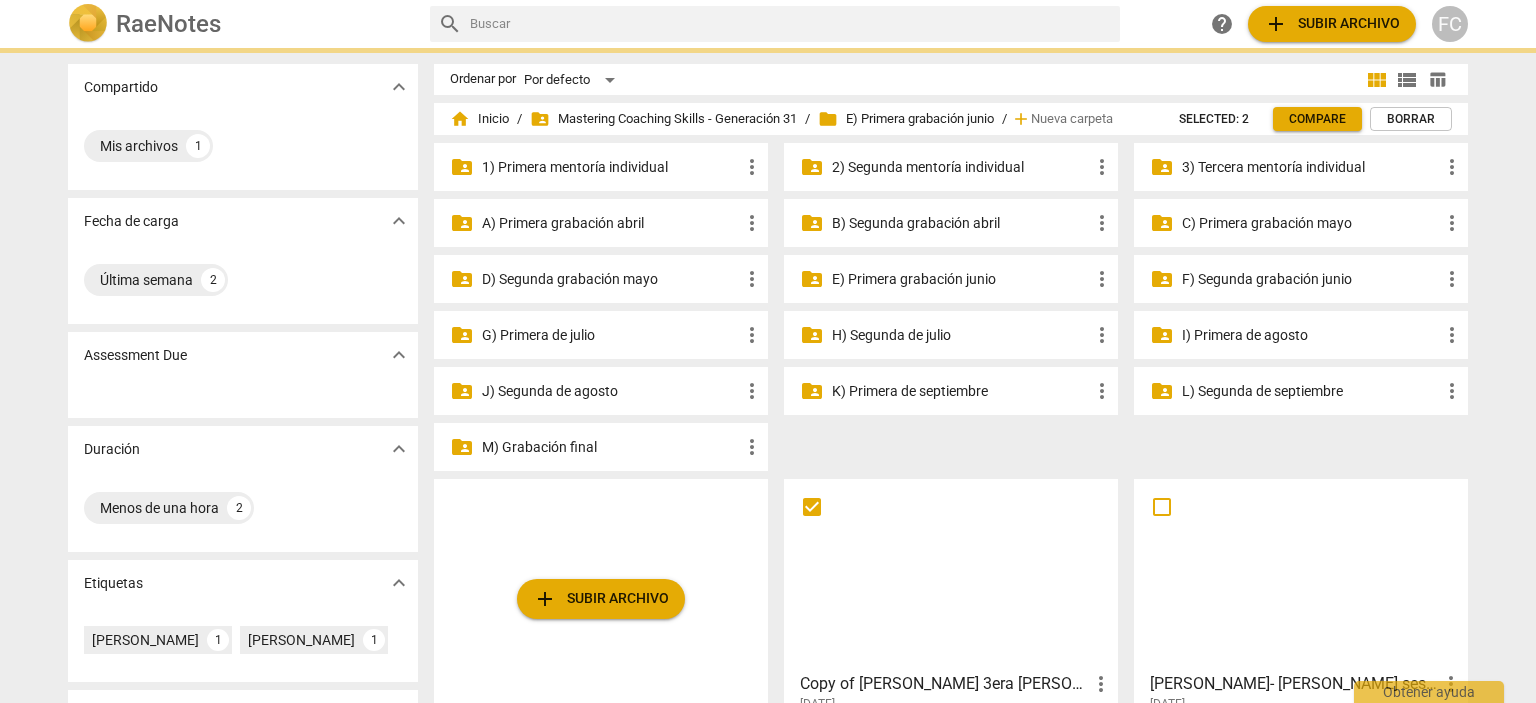 click on "folder_shared 2) Segunda mentoría individual more_vert" at bounding box center (951, 167) 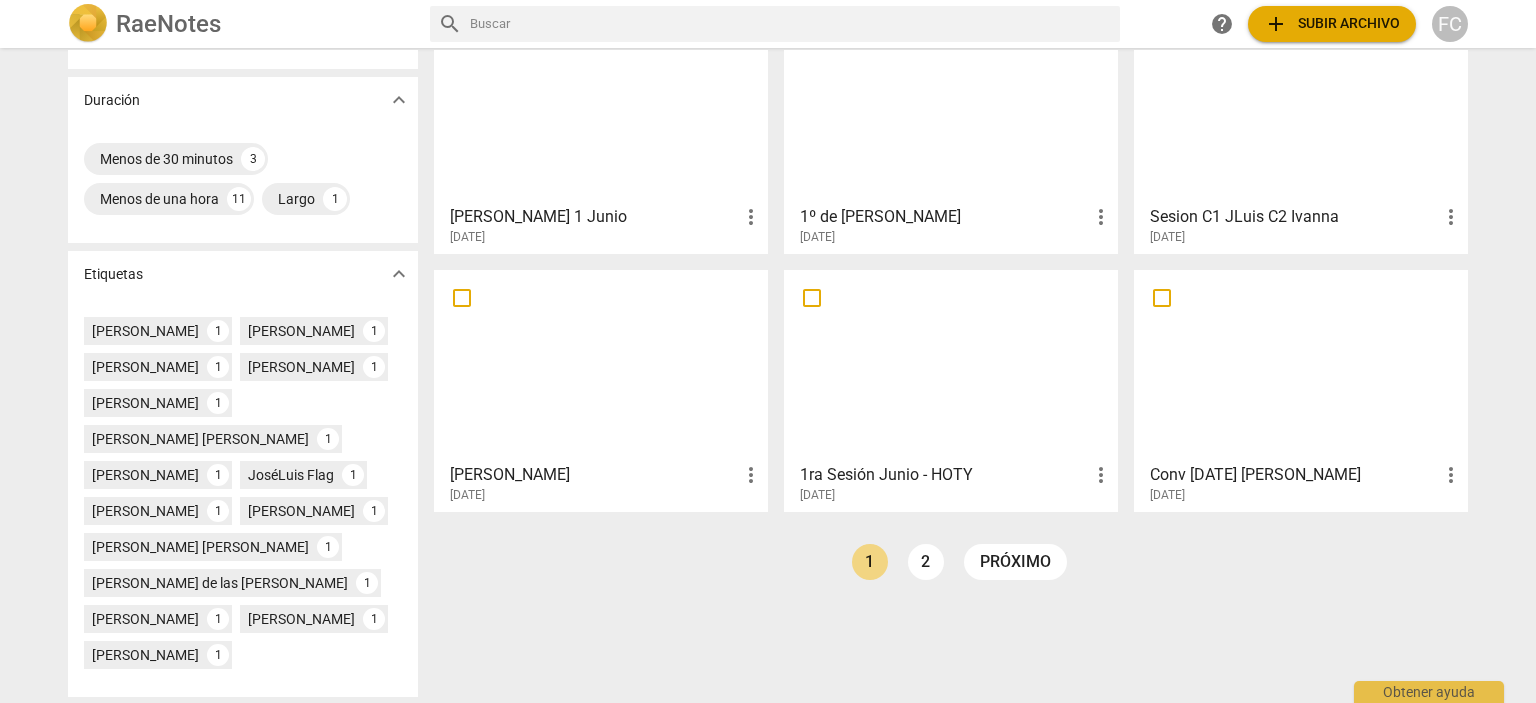 scroll, scrollTop: 390, scrollLeft: 0, axis: vertical 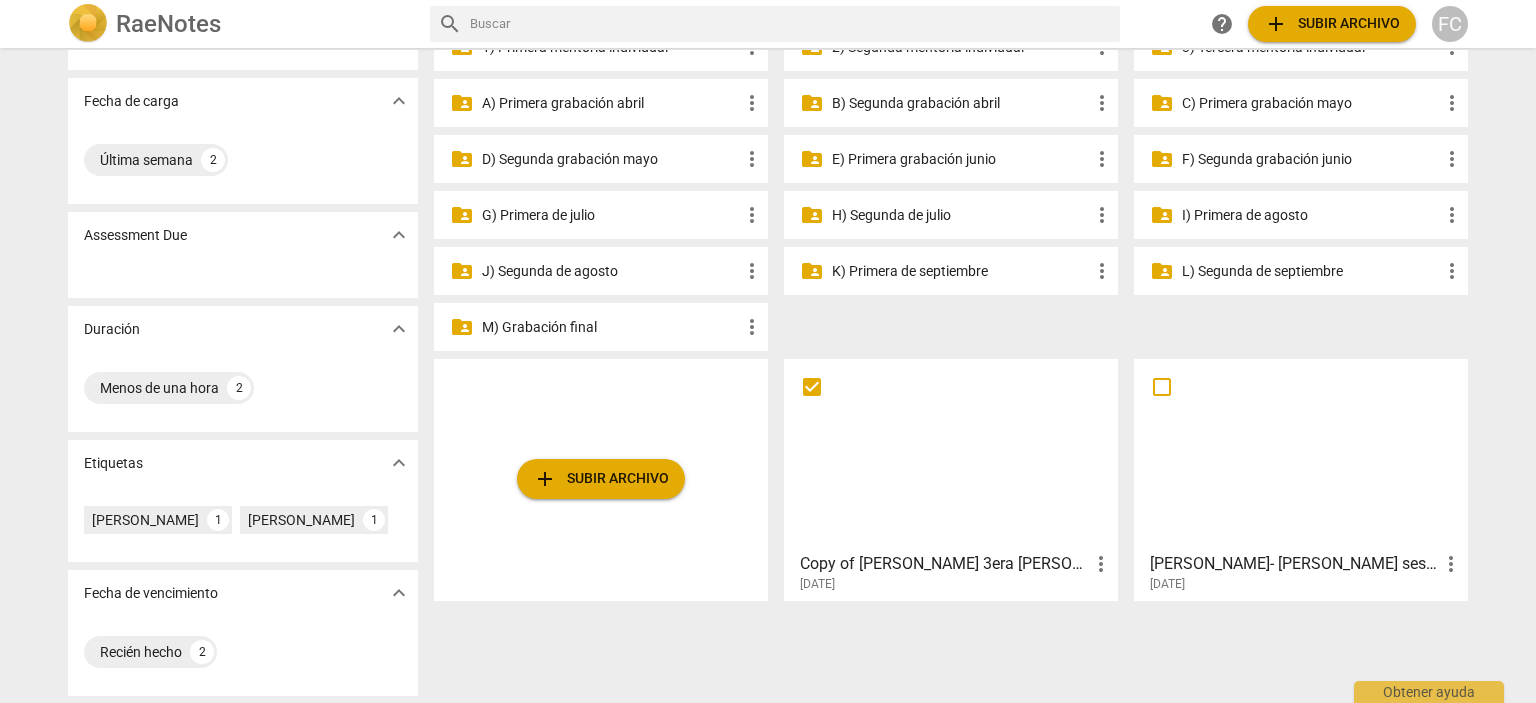 click on "more_vert" at bounding box center [1101, 564] 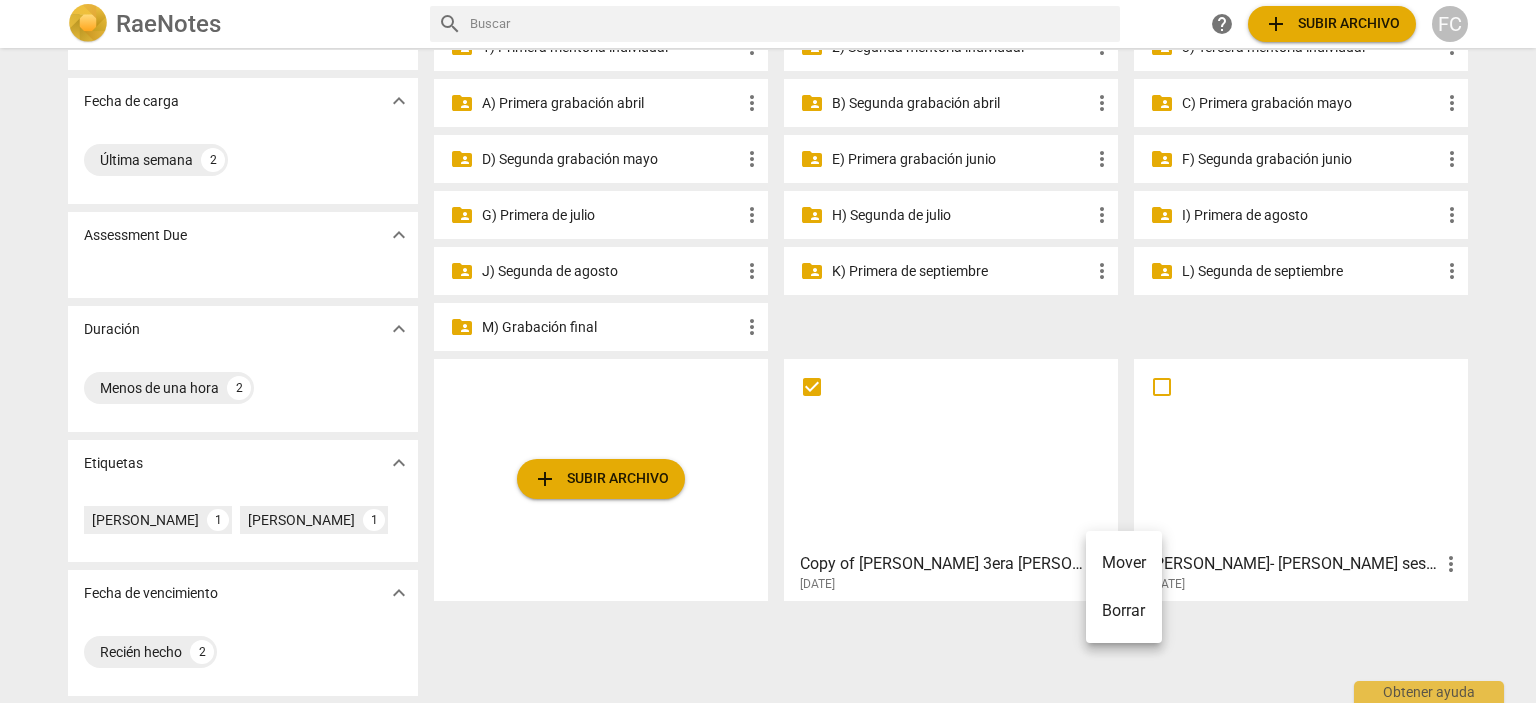 click at bounding box center (768, 351) 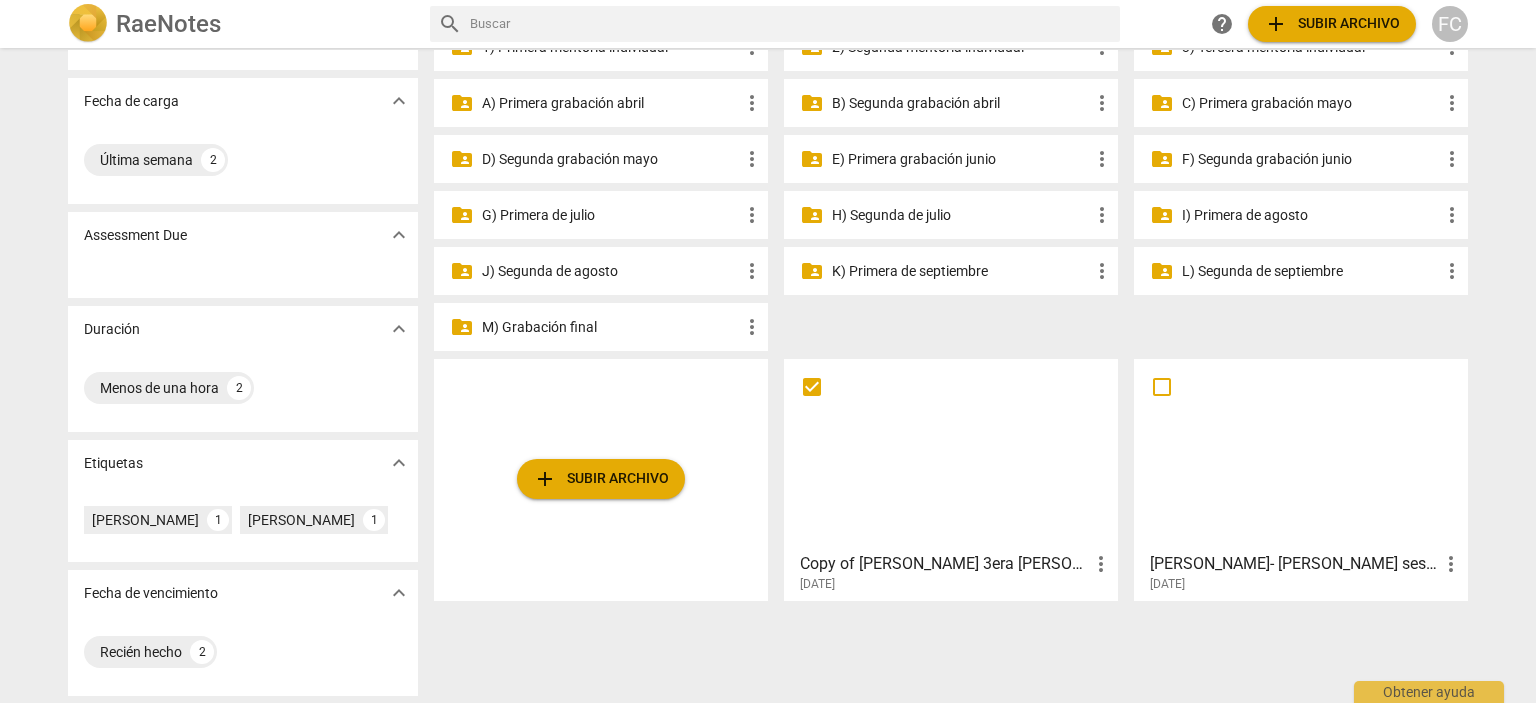 click on "Copy of [PERSON_NAME] 3era [PERSON_NAME]" at bounding box center (944, 564) 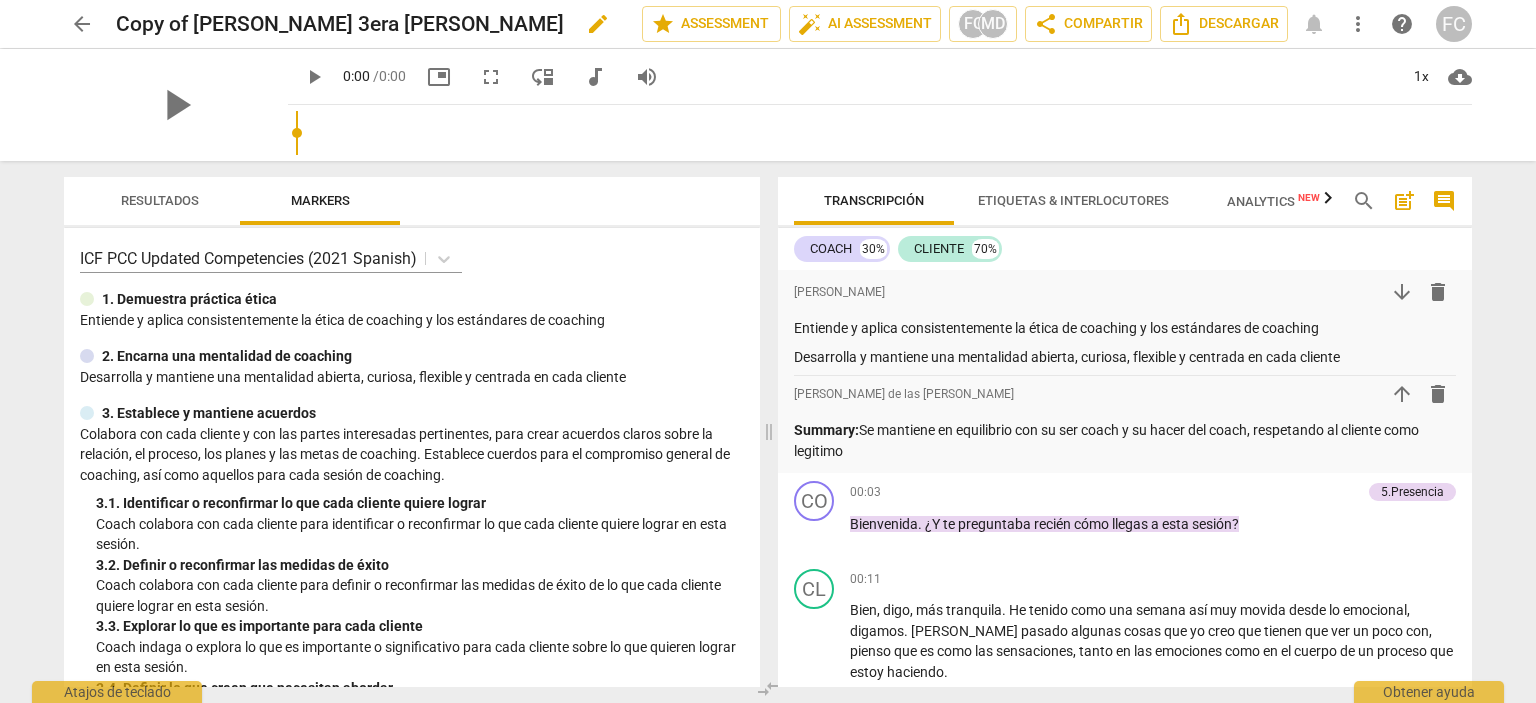 click on "Copy of [PERSON_NAME] 3era [PERSON_NAME]" at bounding box center (340, 24) 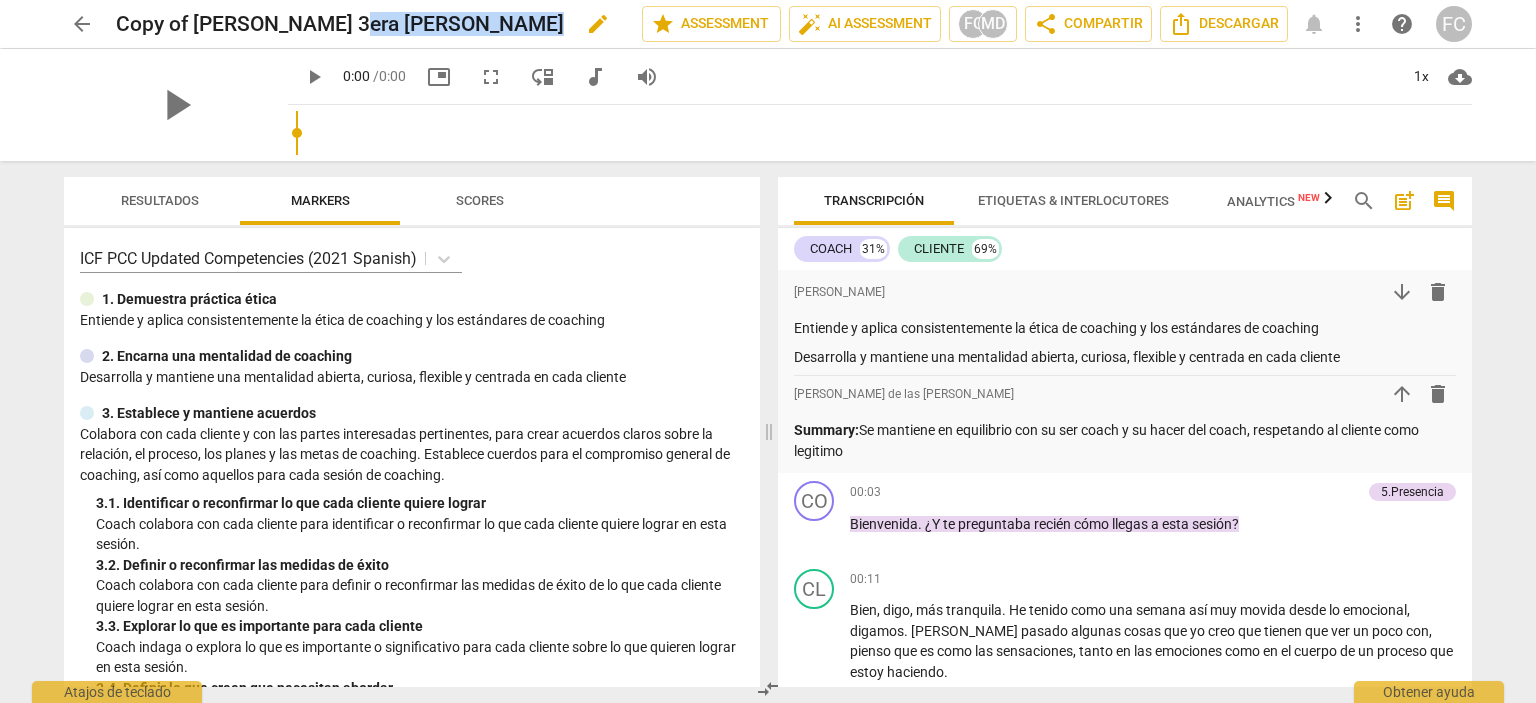 drag, startPoint x: 342, startPoint y: 23, endPoint x: 531, endPoint y: 17, distance: 189.09521 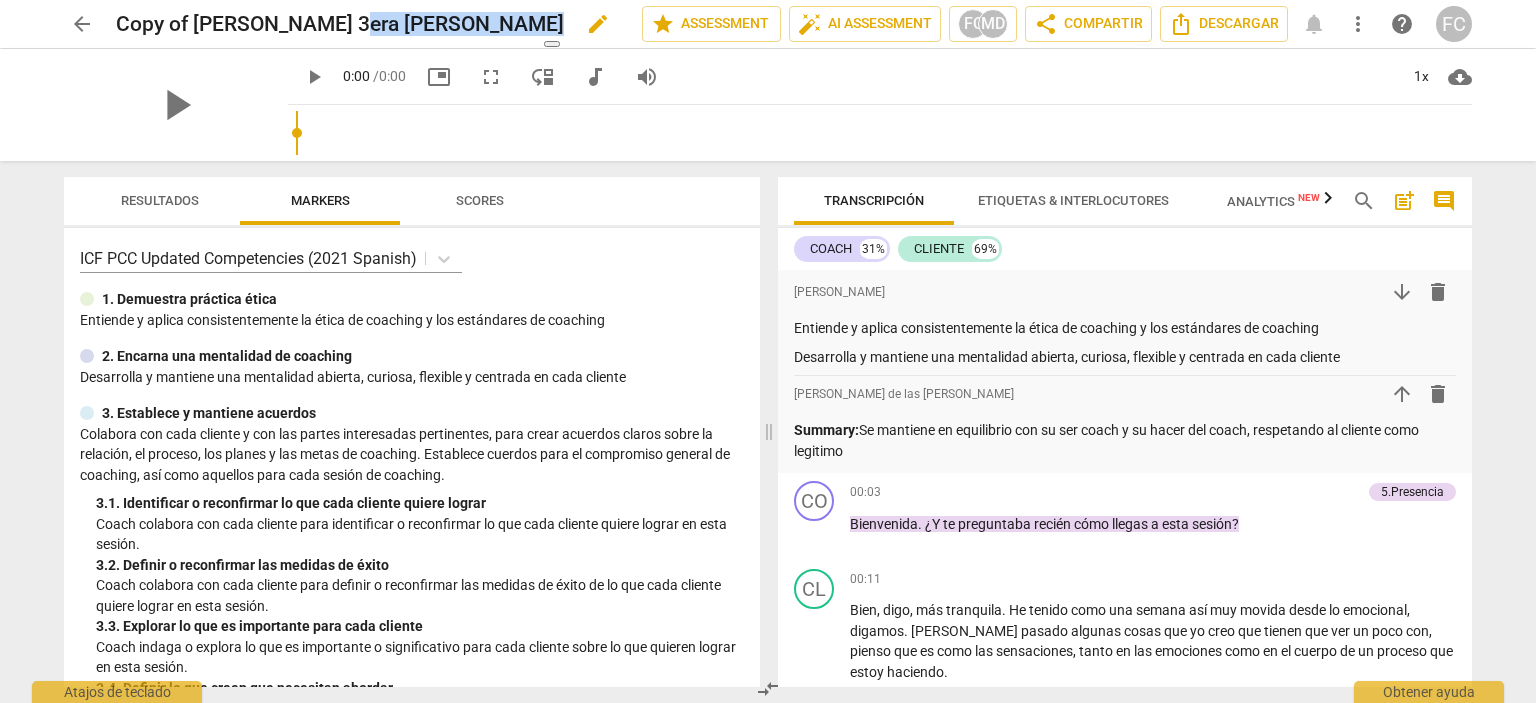 click on "edit" at bounding box center [598, 24] 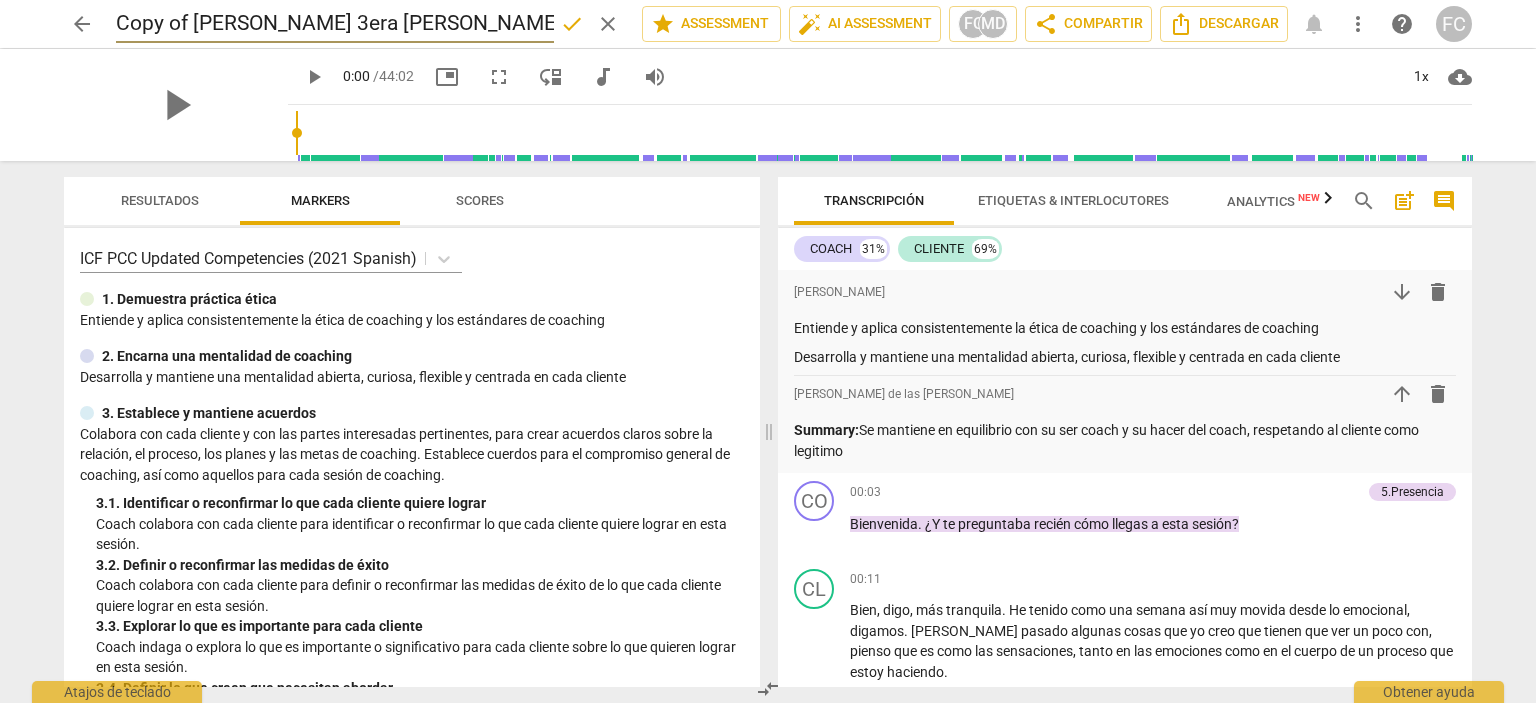 click on "Copy of [PERSON_NAME] 3era [PERSON_NAME]" at bounding box center [335, 24] 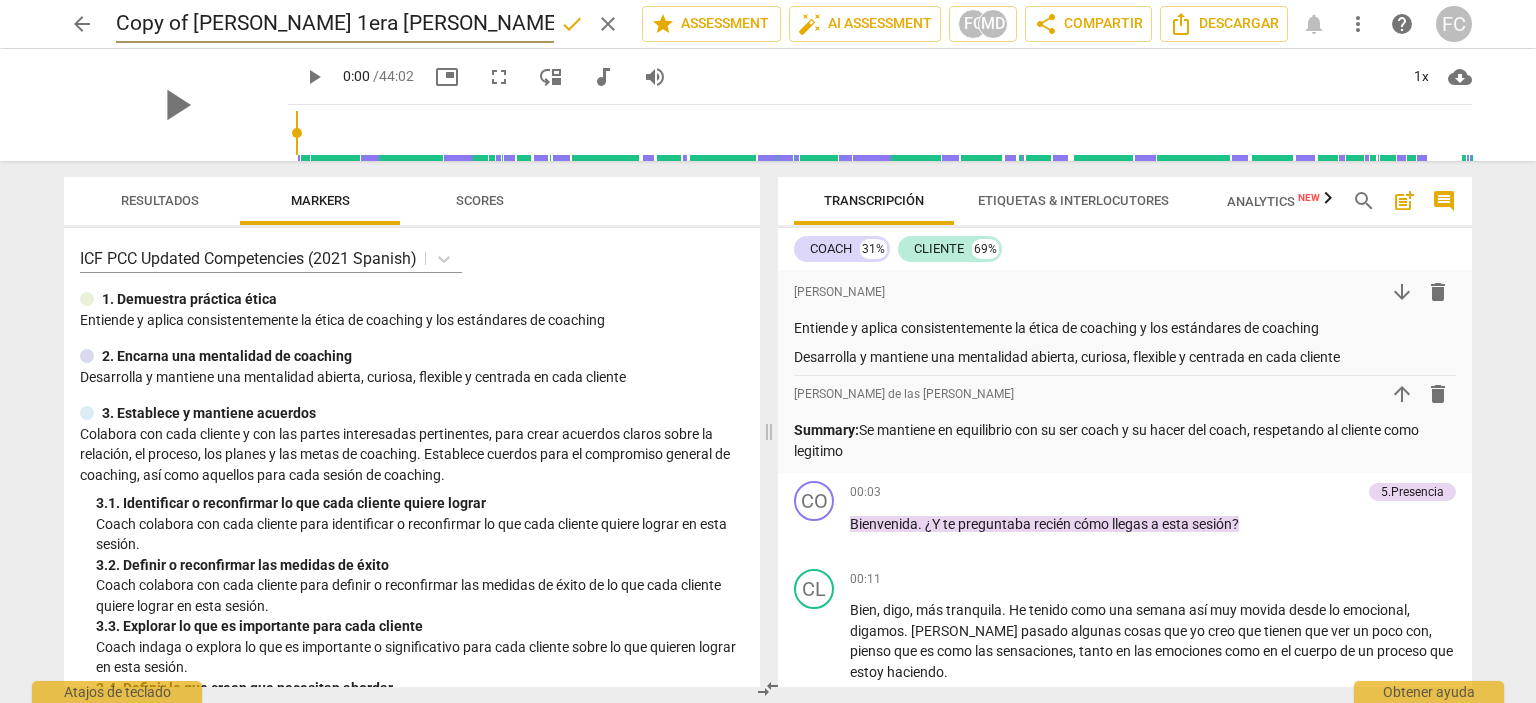 drag, startPoint x: 390, startPoint y: 16, endPoint x: 574, endPoint y: 43, distance: 185.97043 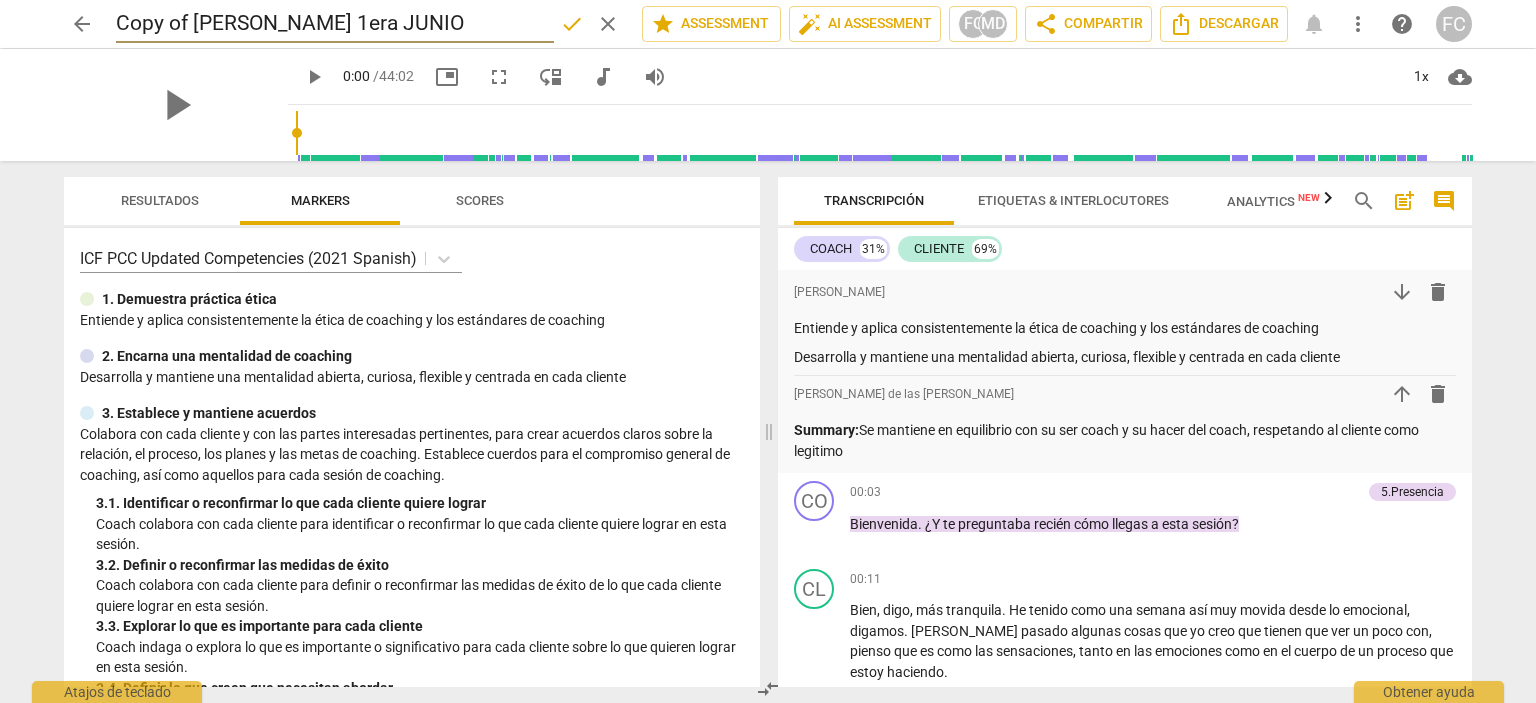 drag, startPoint x: 195, startPoint y: 18, endPoint x: 56, endPoint y: 16, distance: 139.01439 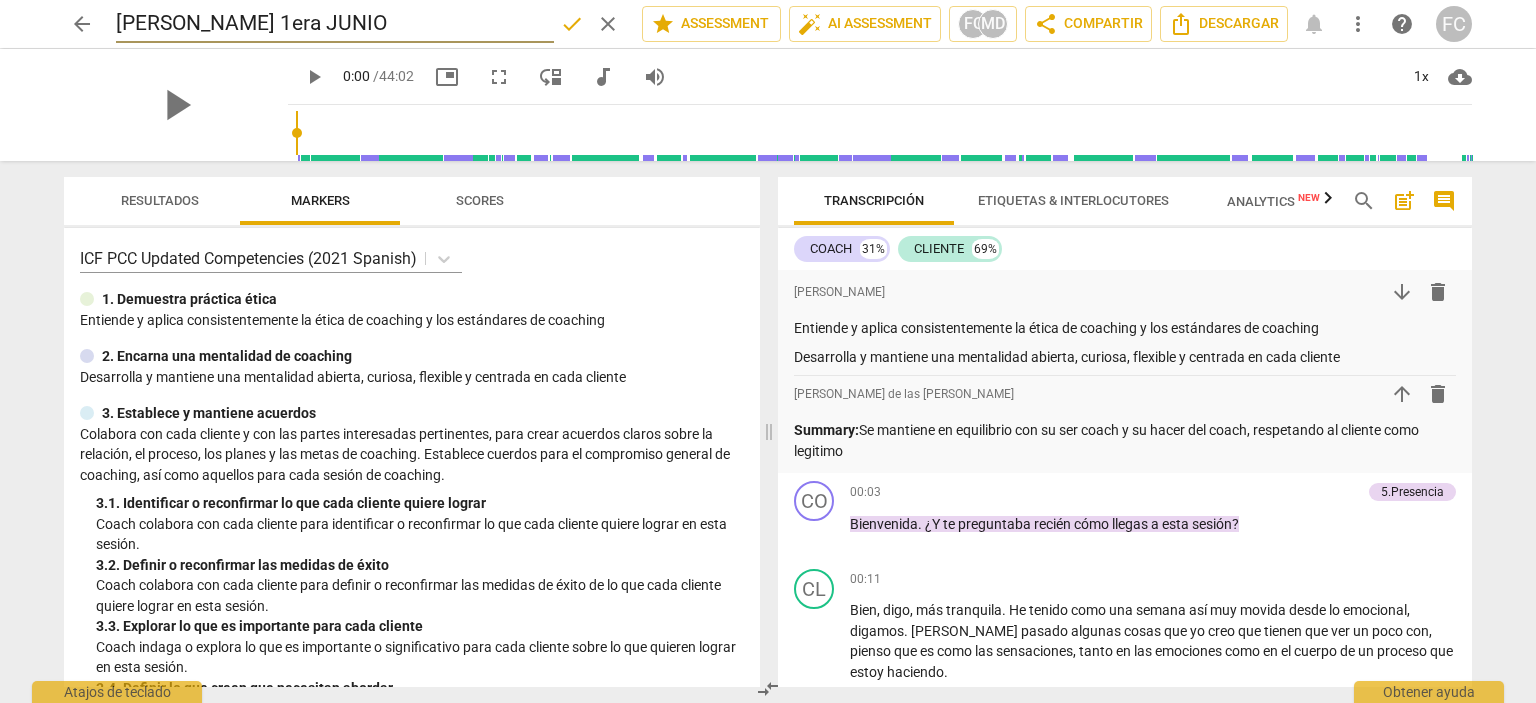 type on "[PERSON_NAME] 1era JUNIO" 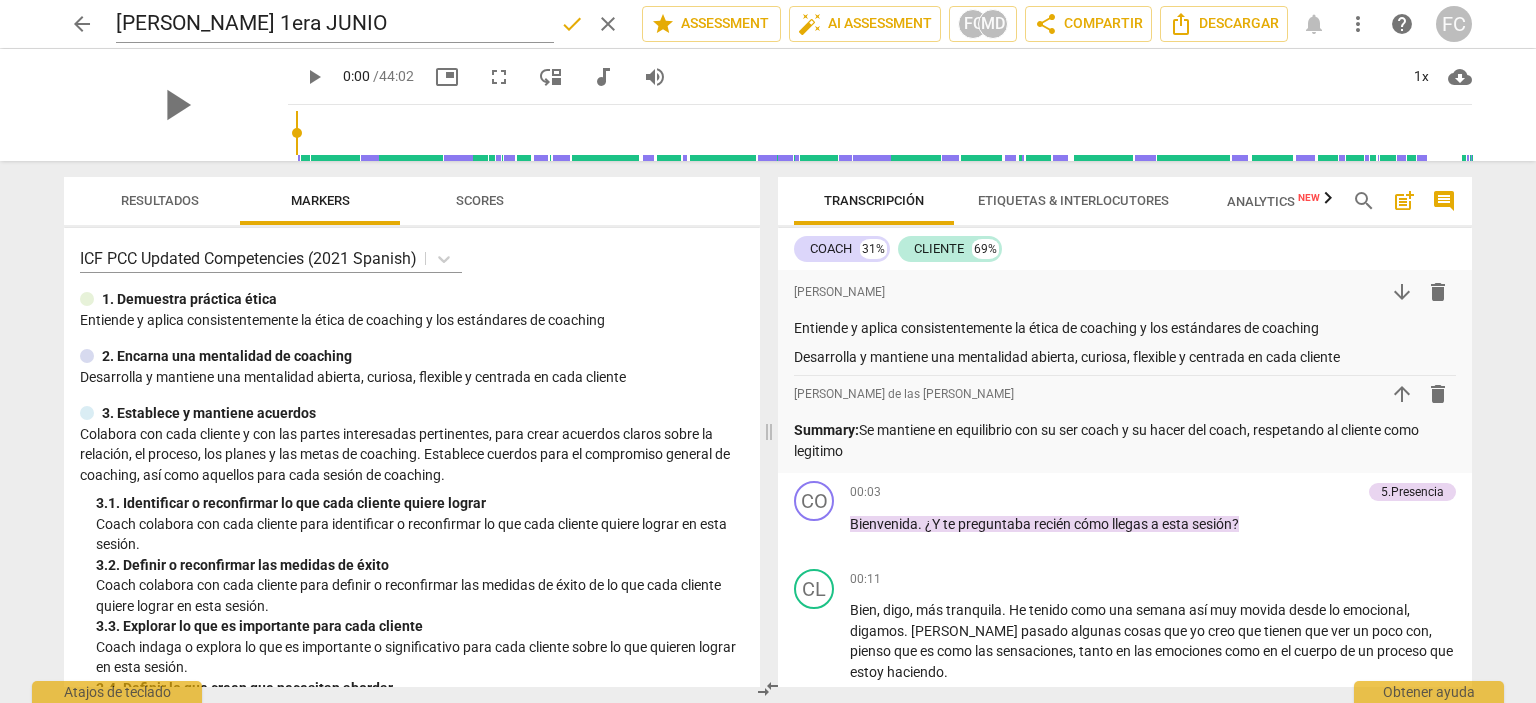 click on "play_arrow" at bounding box center [176, 105] 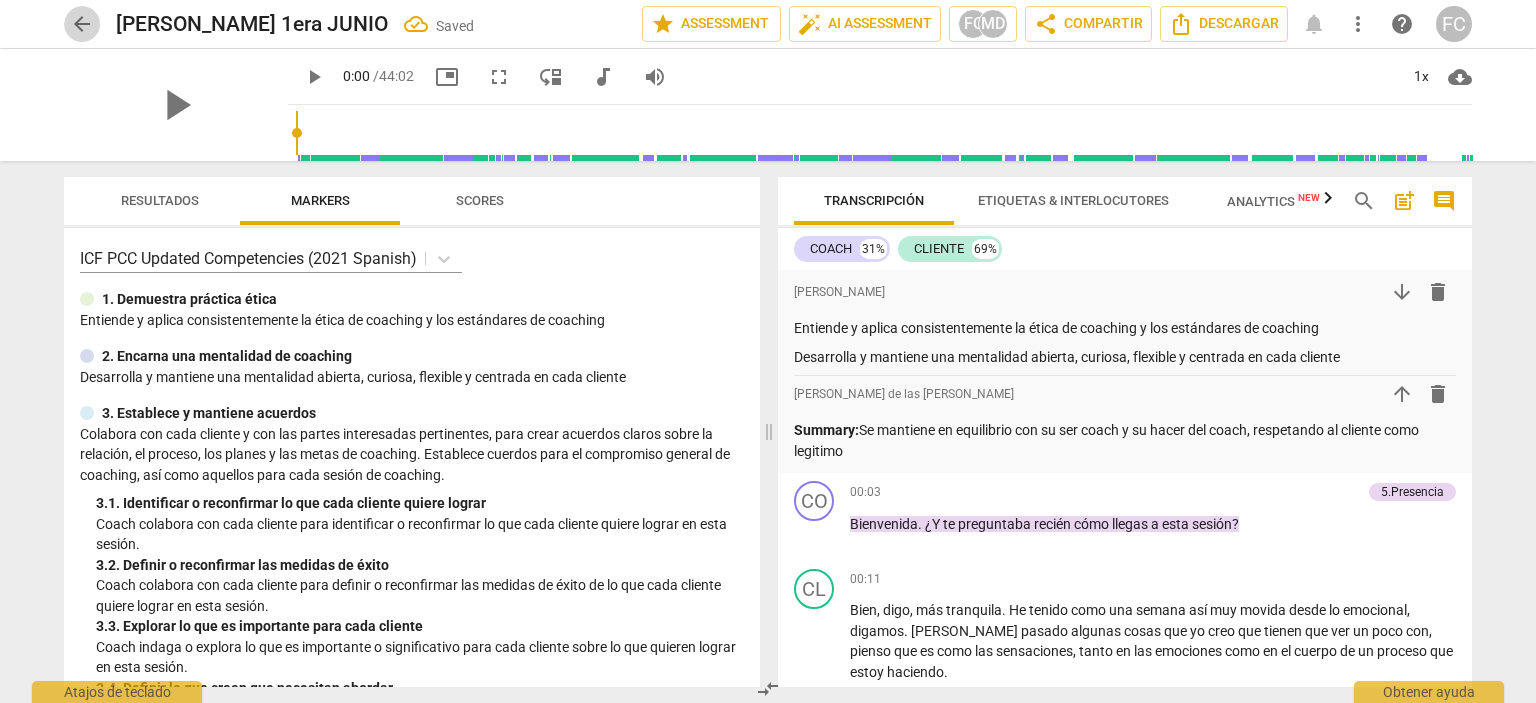 click on "arrow_back" at bounding box center (82, 24) 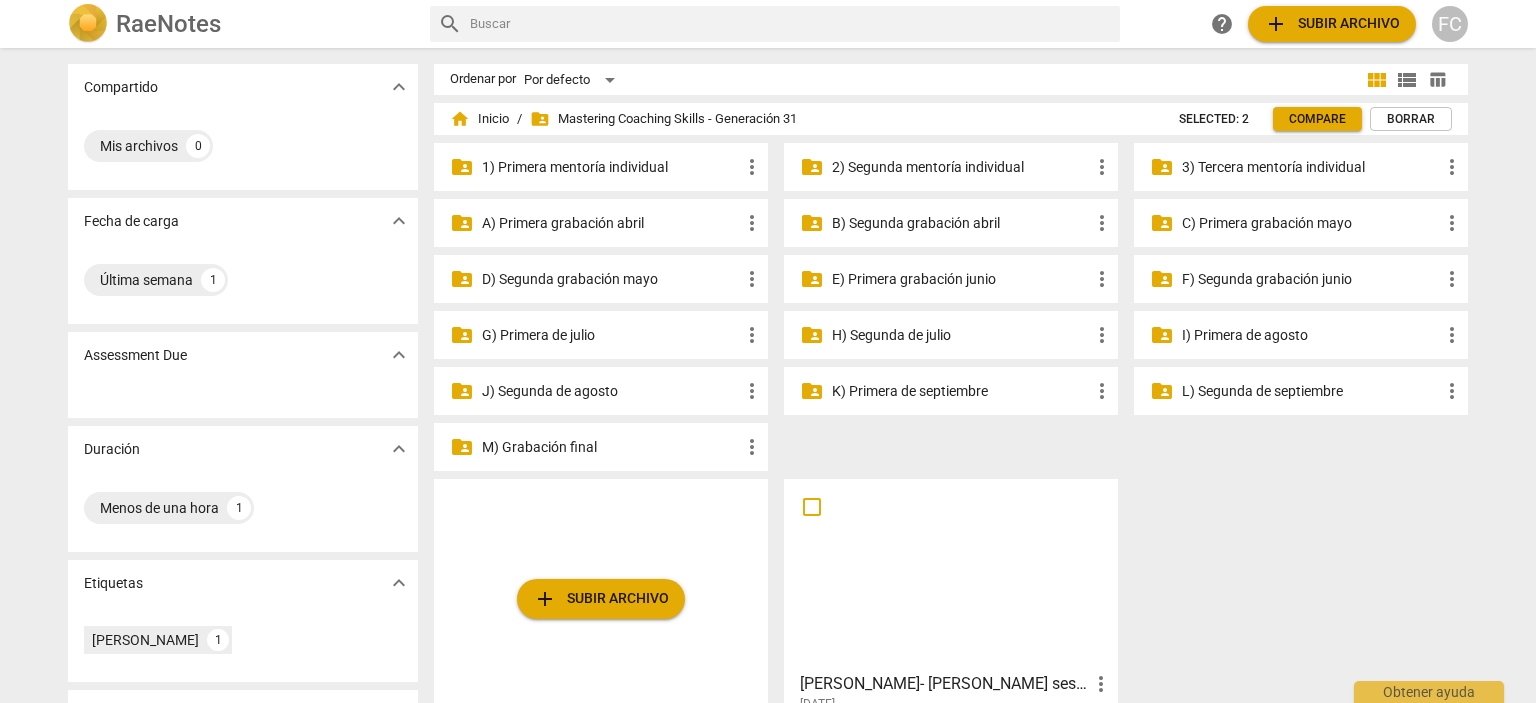 click on "A) Primera grabación abril" at bounding box center (611, 223) 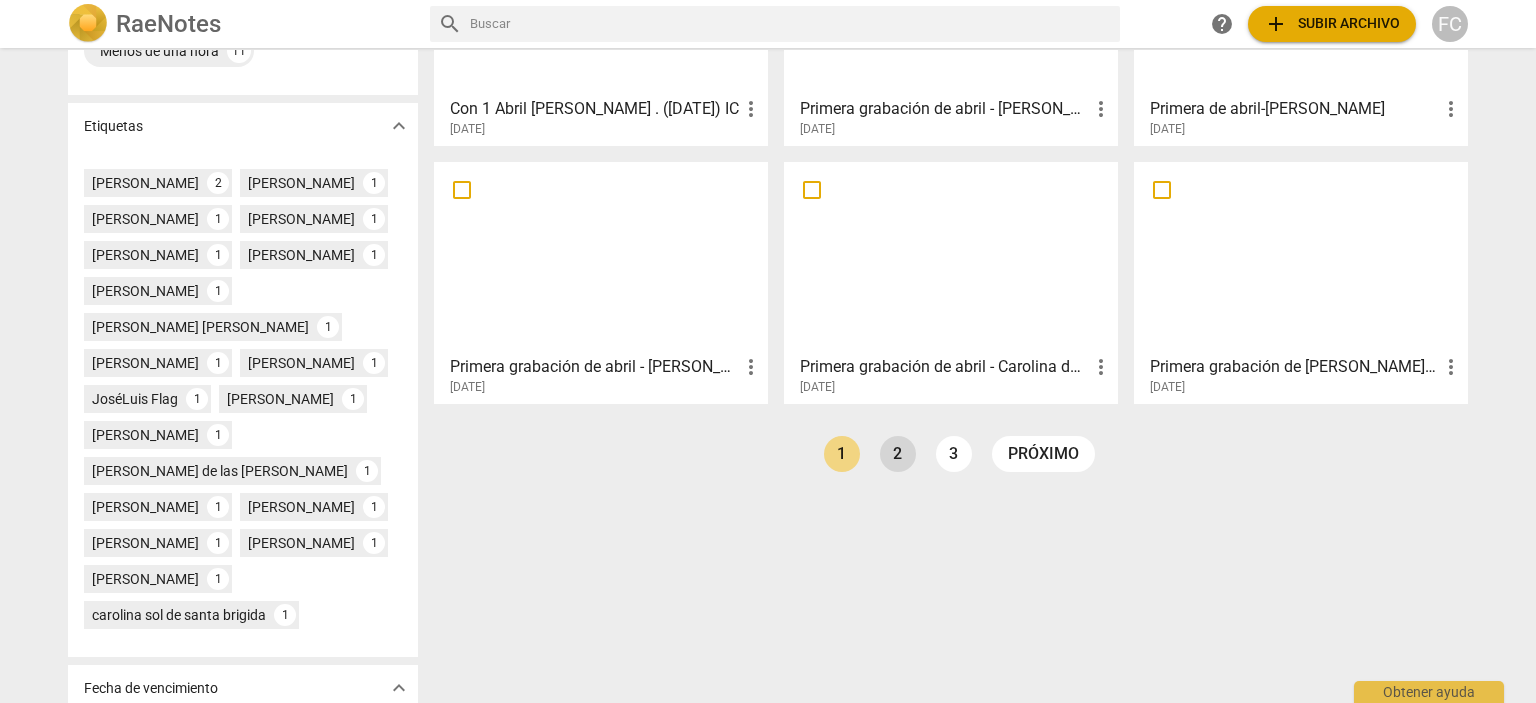 scroll, scrollTop: 498, scrollLeft: 0, axis: vertical 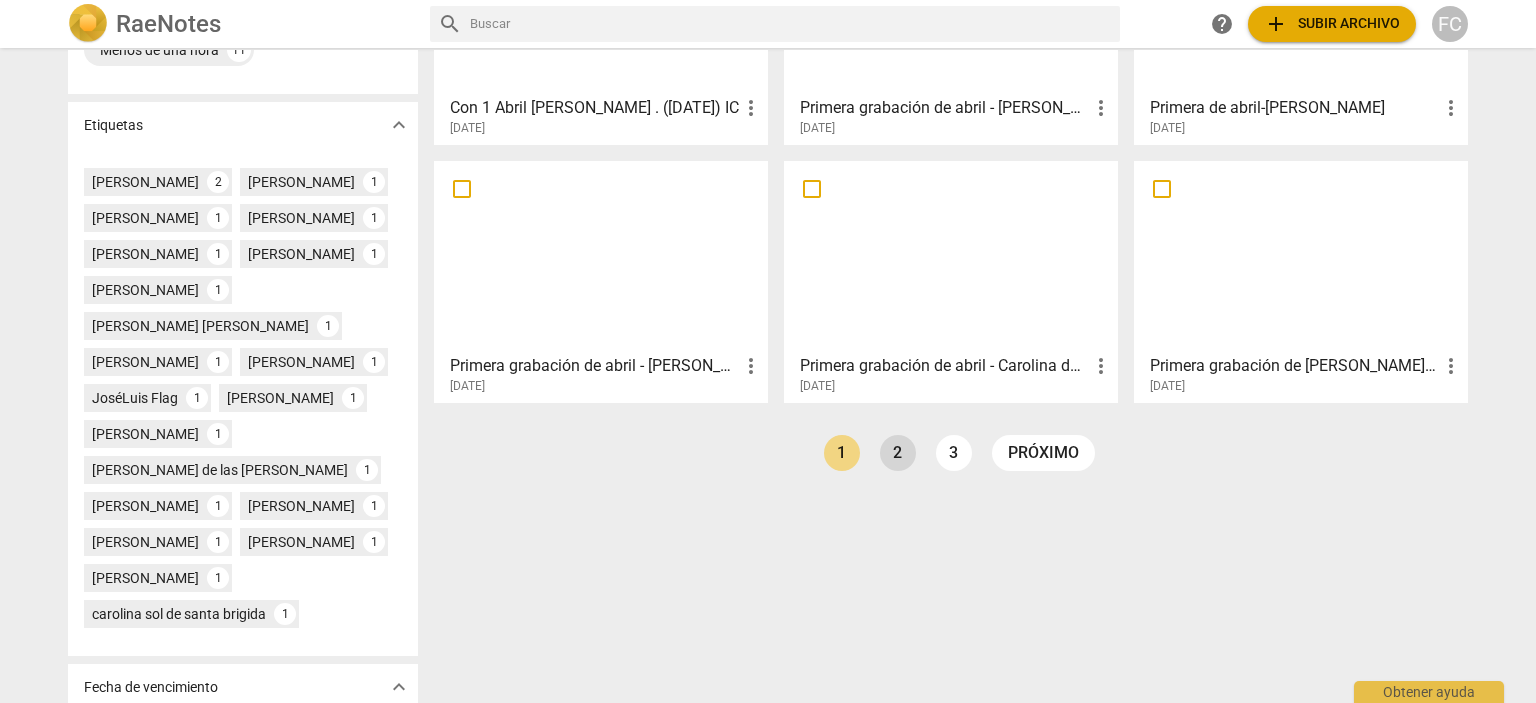 click on "2" at bounding box center [898, 453] 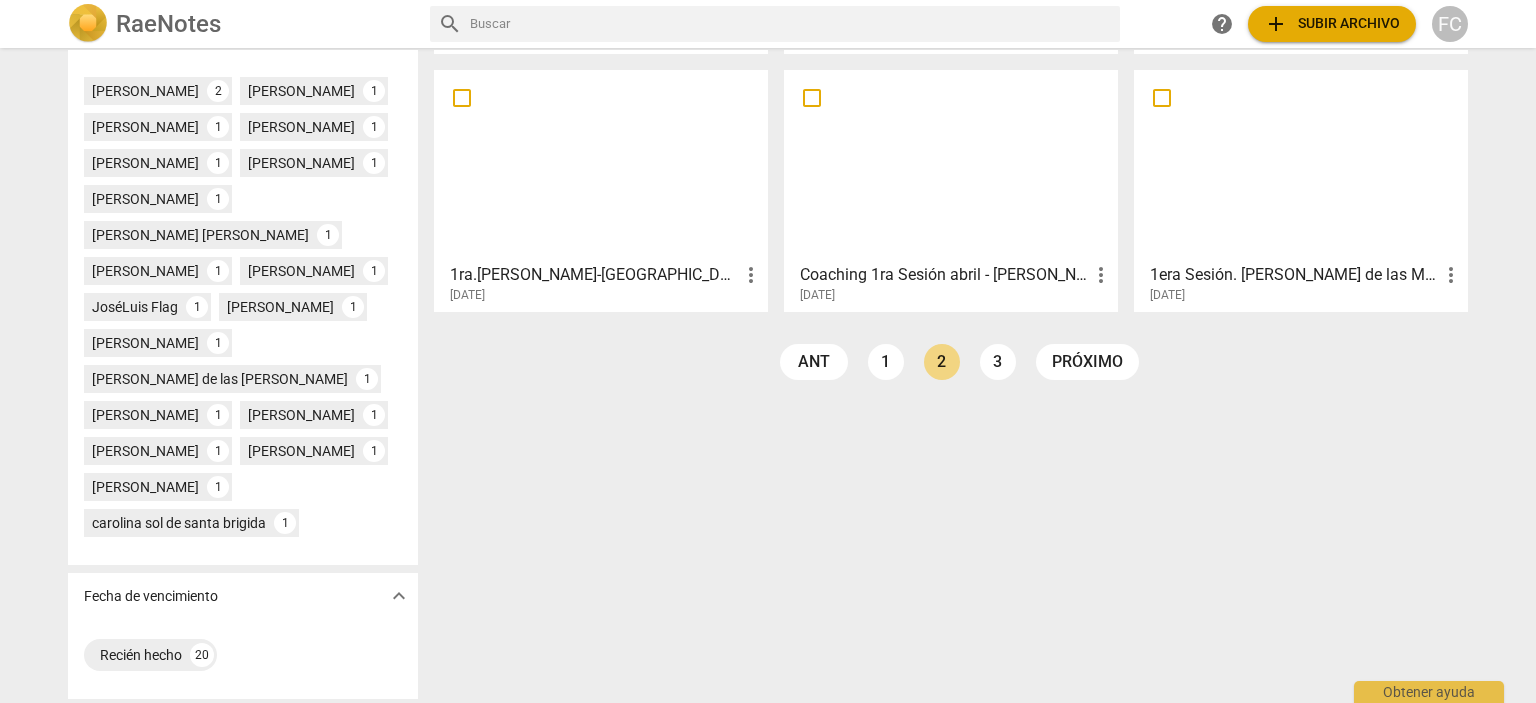 scroll, scrollTop: 592, scrollLeft: 0, axis: vertical 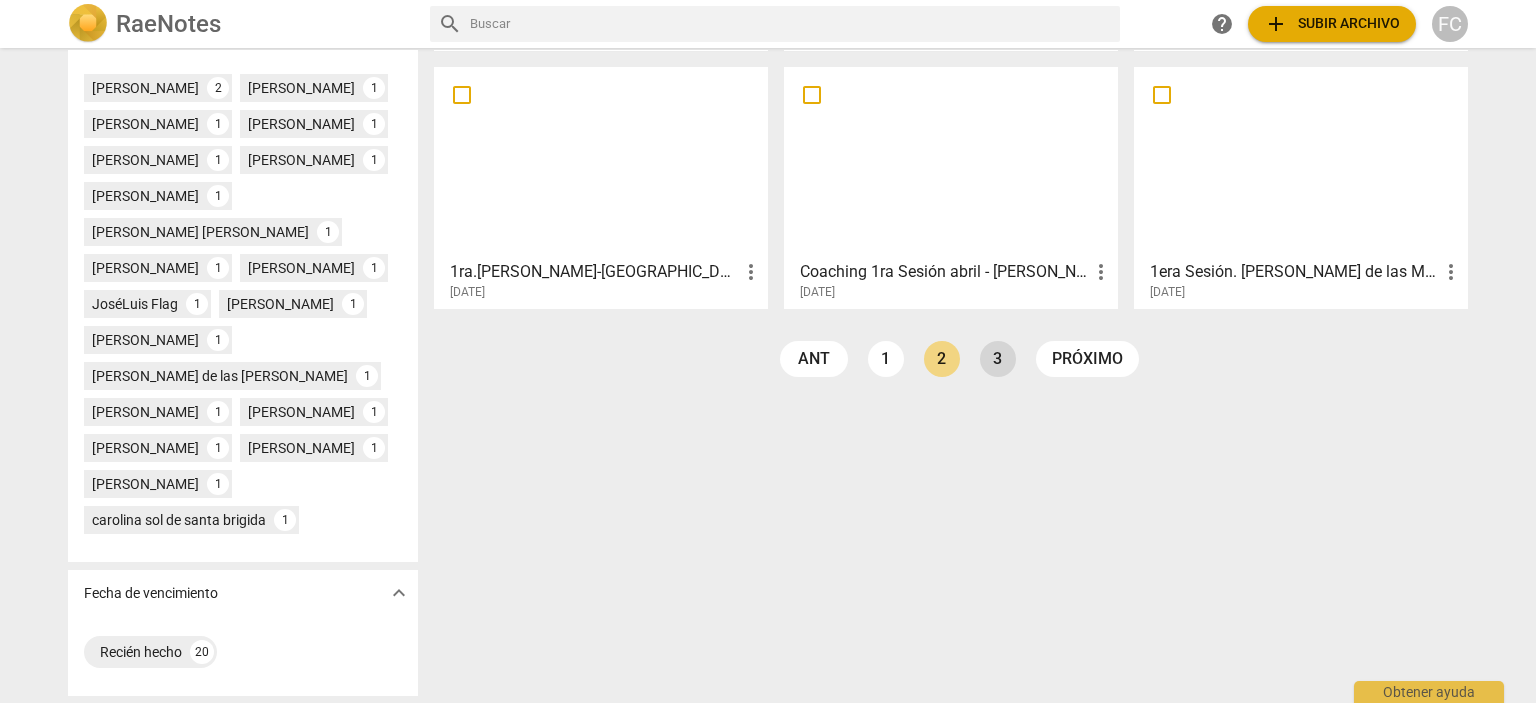 click on "3" at bounding box center (998, 359) 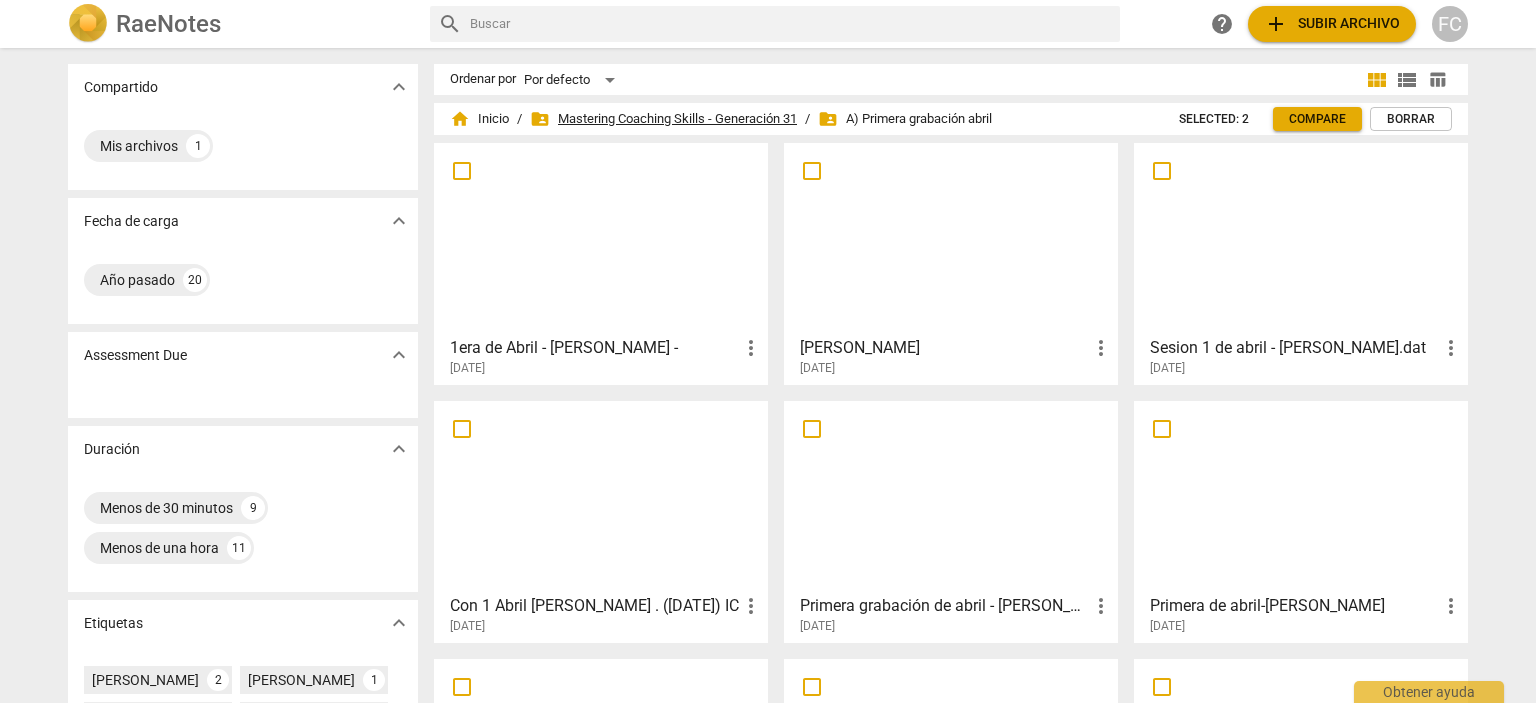 click on "folder_shared Mastering Coaching Skills - Generación 31" at bounding box center [663, 119] 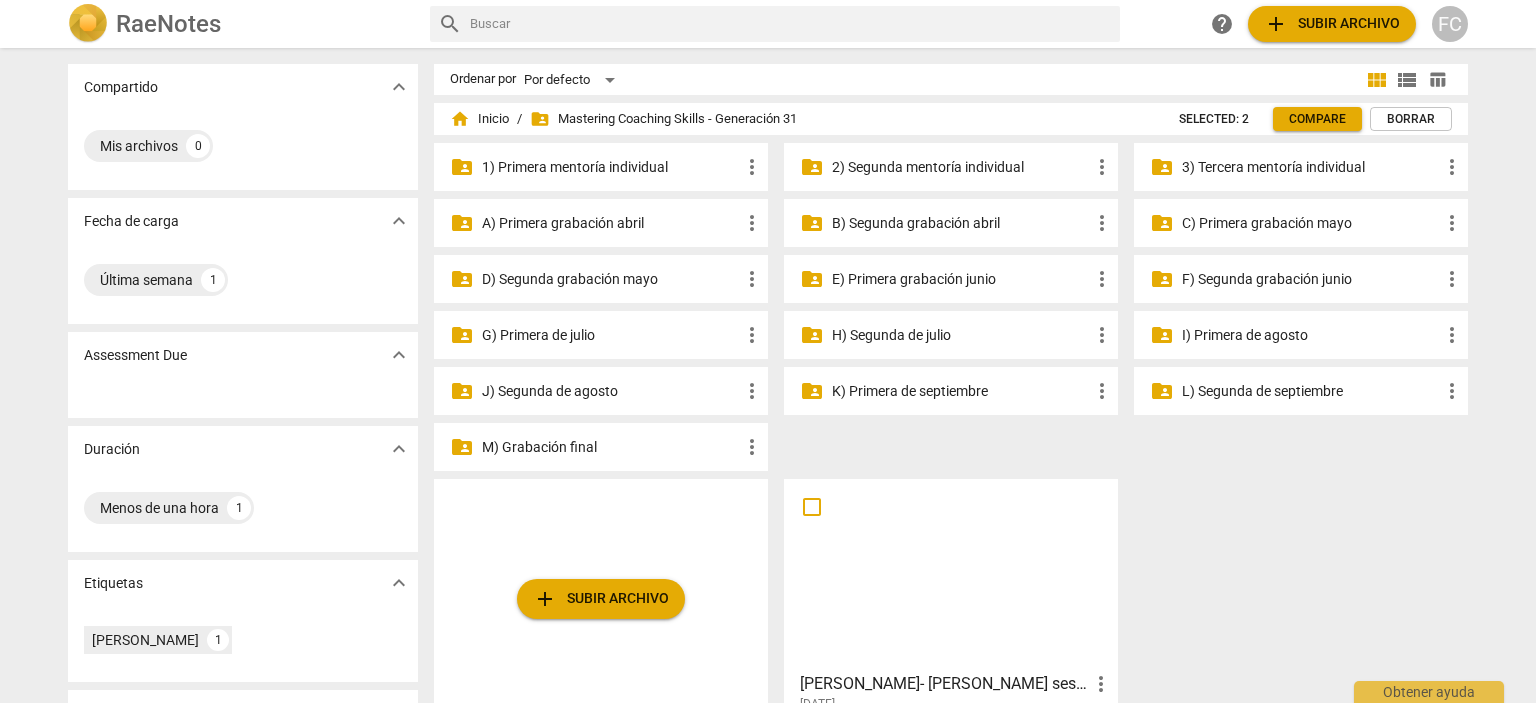 click on "B) Segunda grabación abril" at bounding box center [961, 223] 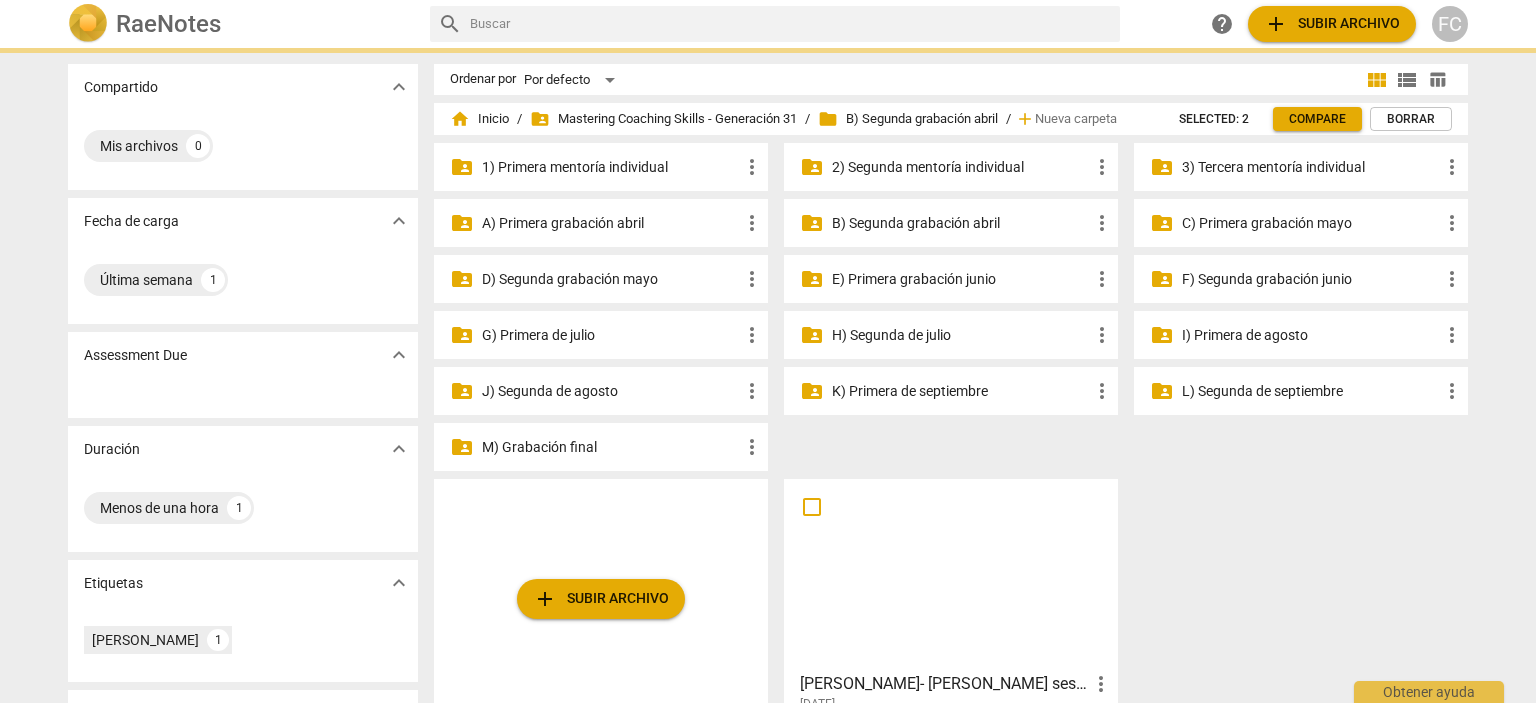 click on "B) Segunda grabación abril" at bounding box center (961, 223) 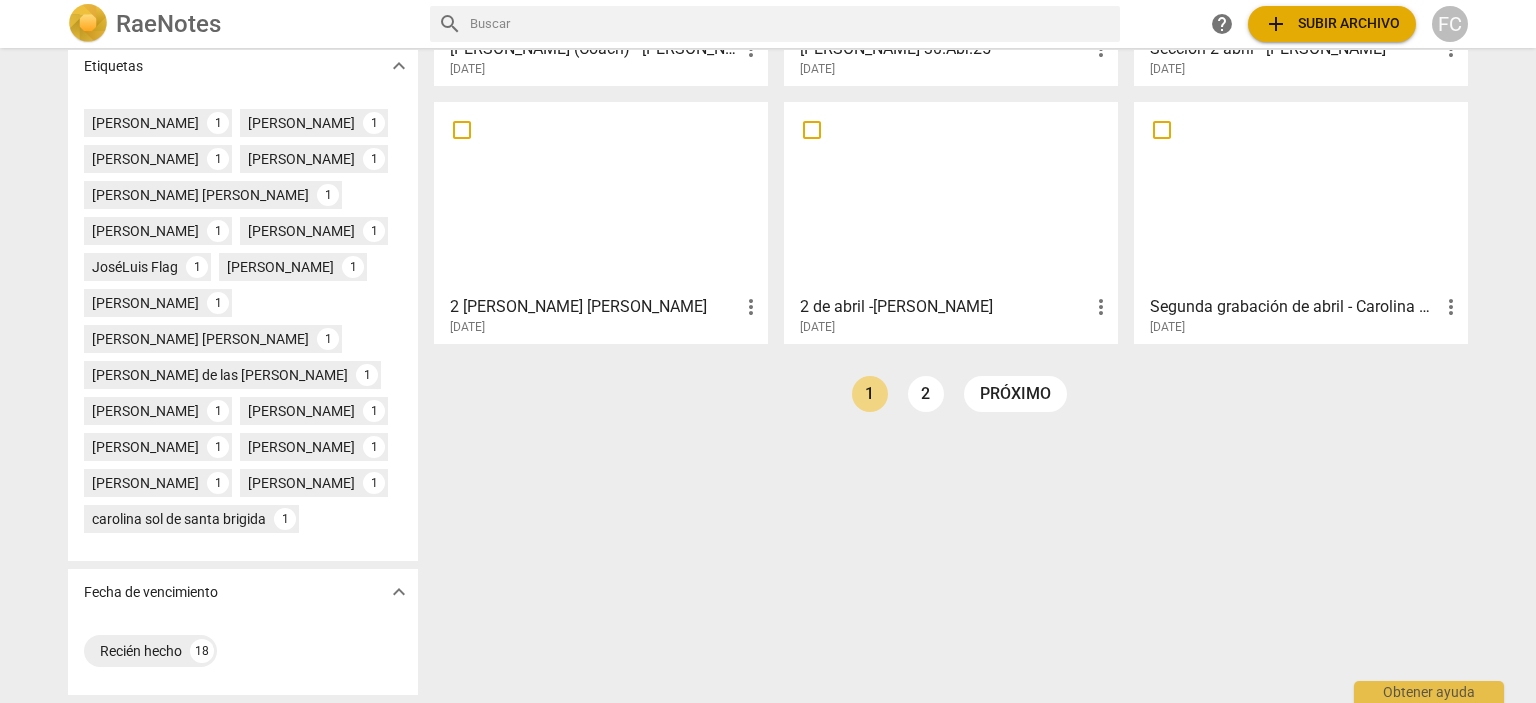scroll, scrollTop: 592, scrollLeft: 0, axis: vertical 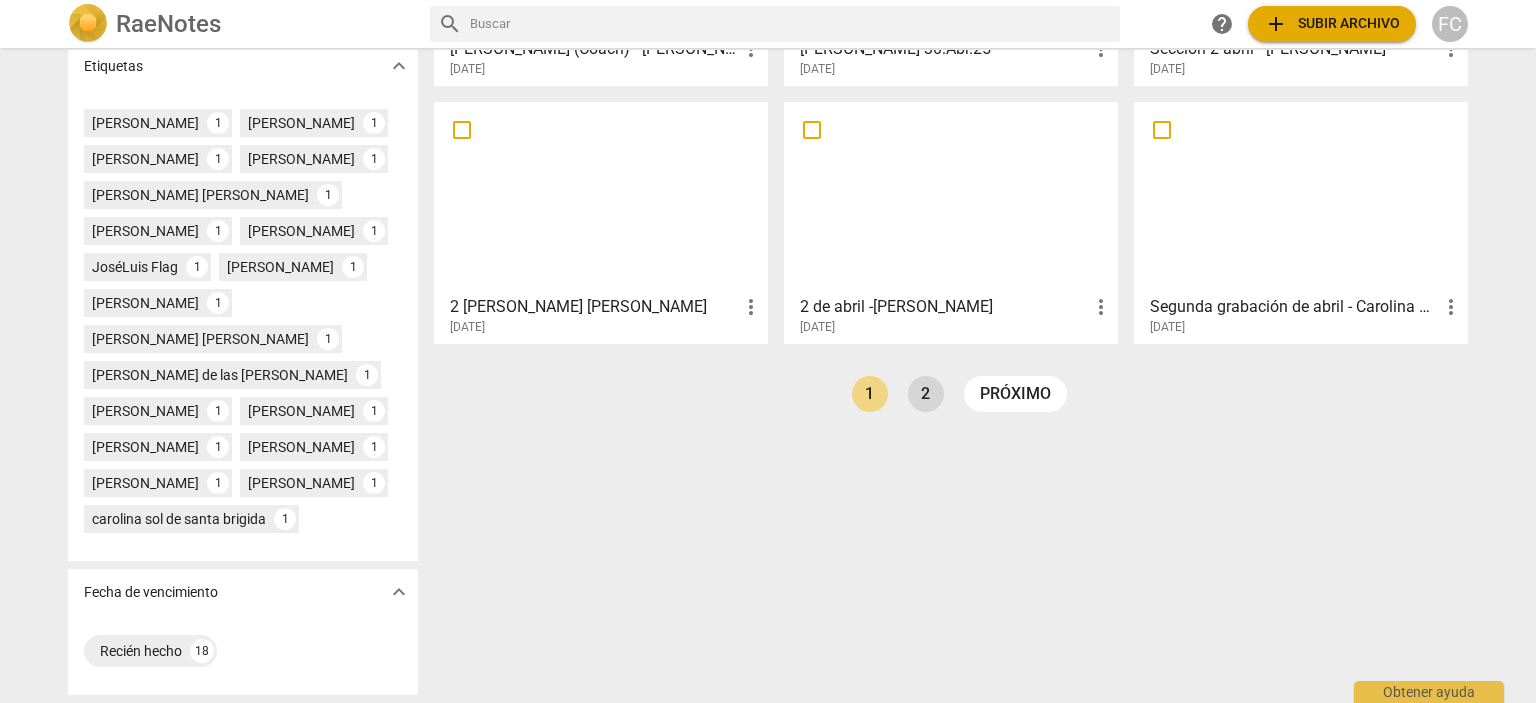click on "2" at bounding box center (926, 394) 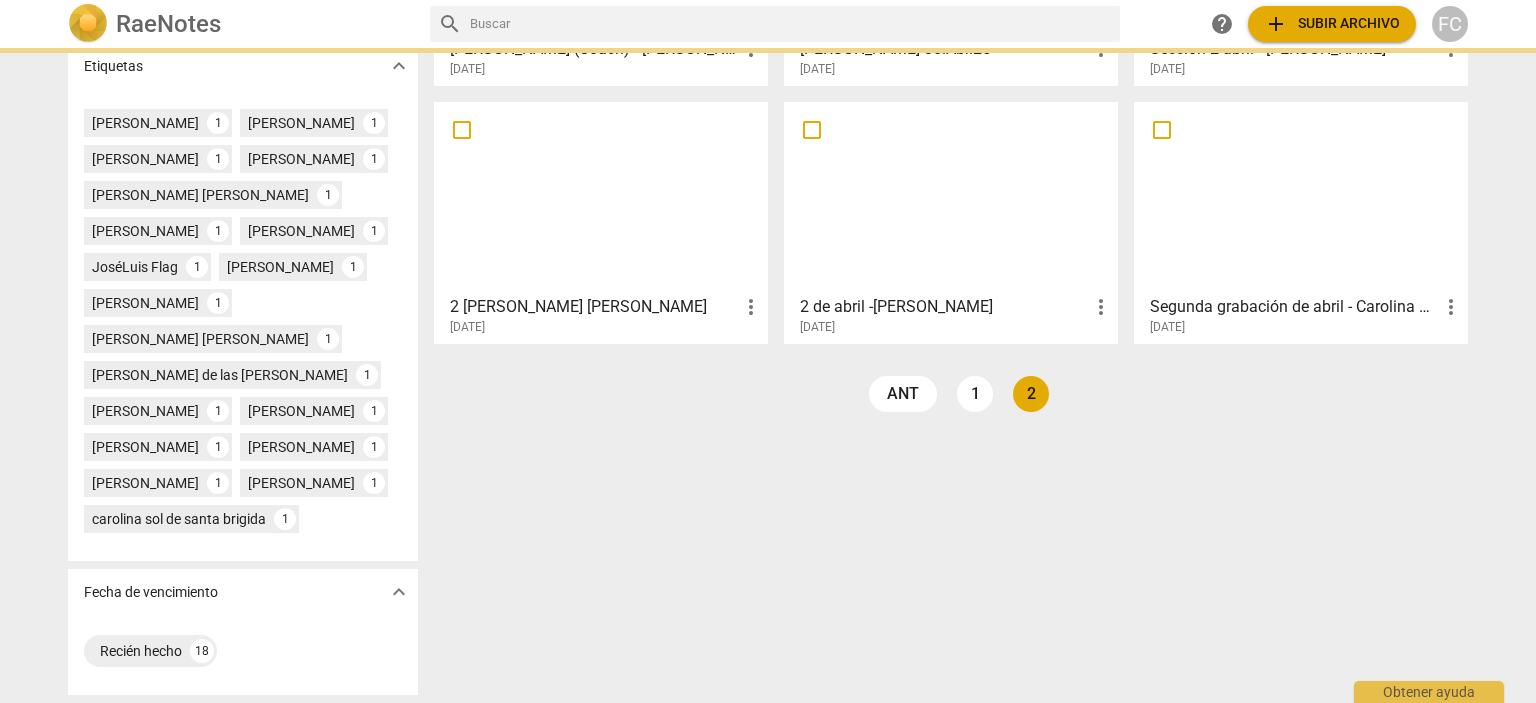scroll, scrollTop: 0, scrollLeft: 0, axis: both 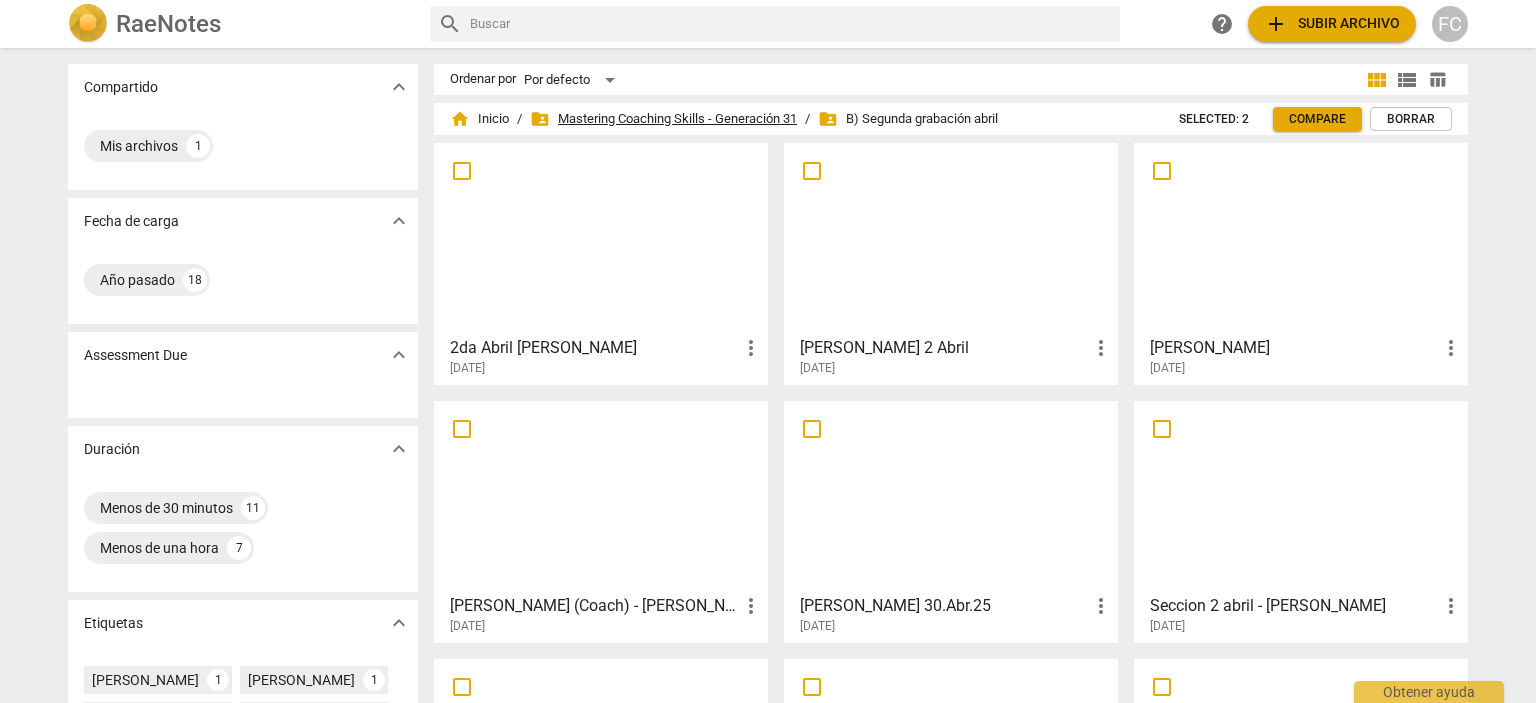 click on "folder_shared Mastering Coaching Skills - Generación 31" at bounding box center [663, 119] 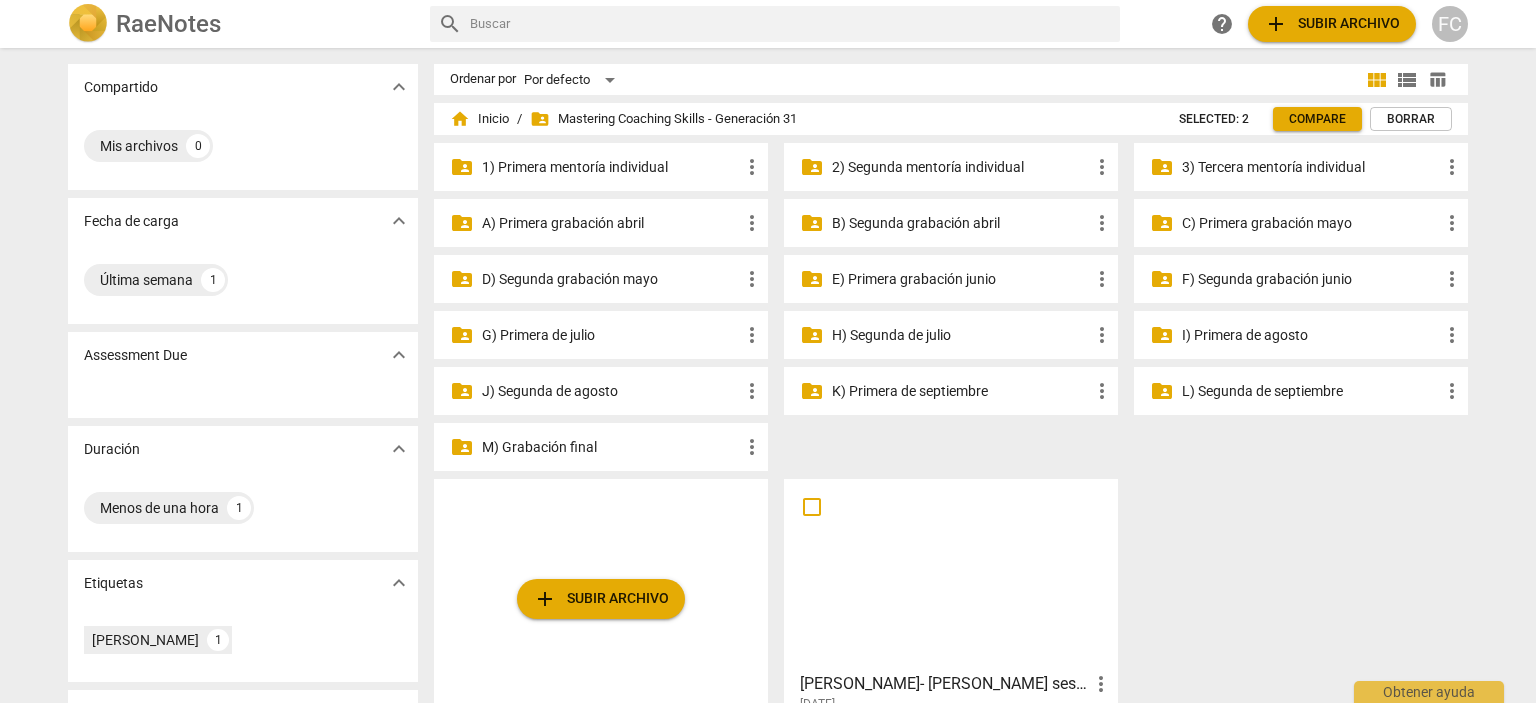 click on "C) Primera grabación mayo" at bounding box center [1311, 223] 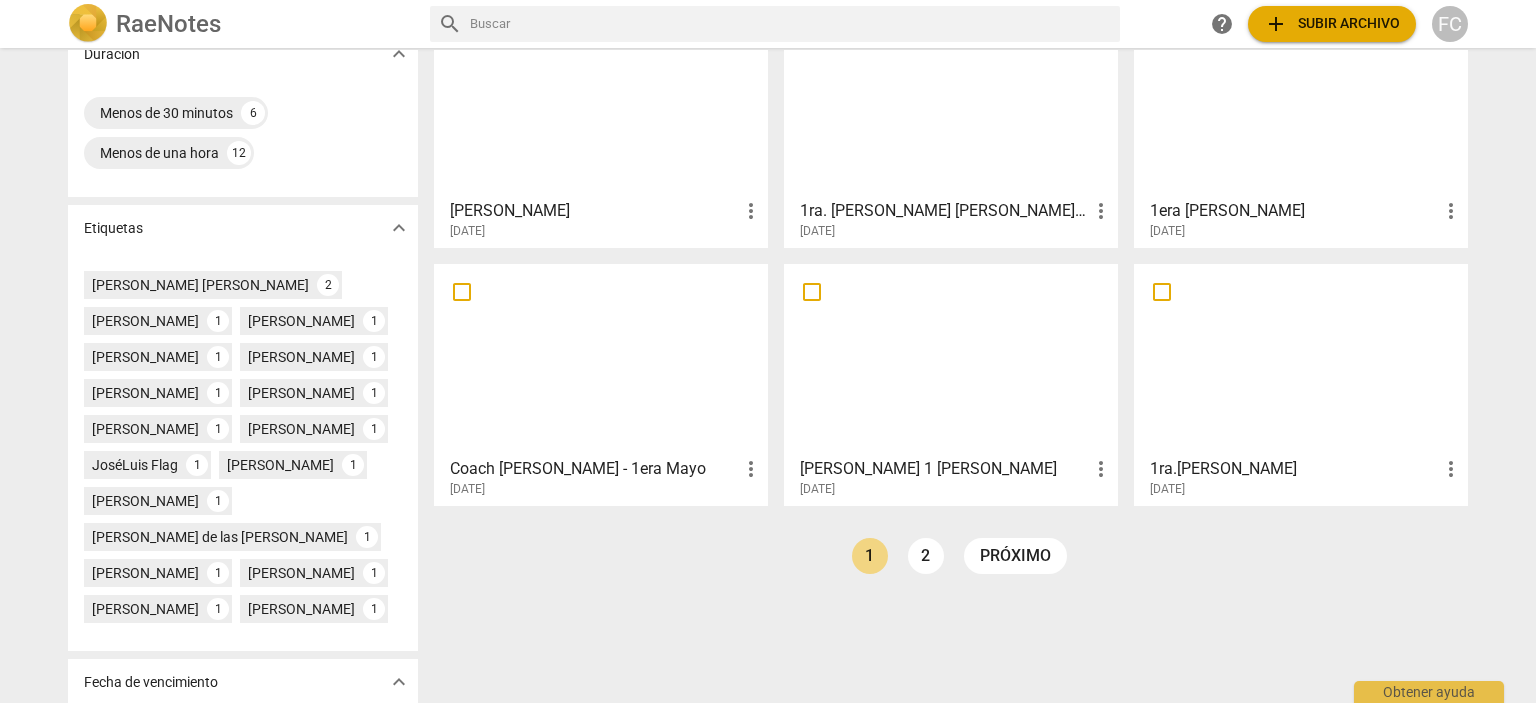 scroll, scrollTop: 399, scrollLeft: 0, axis: vertical 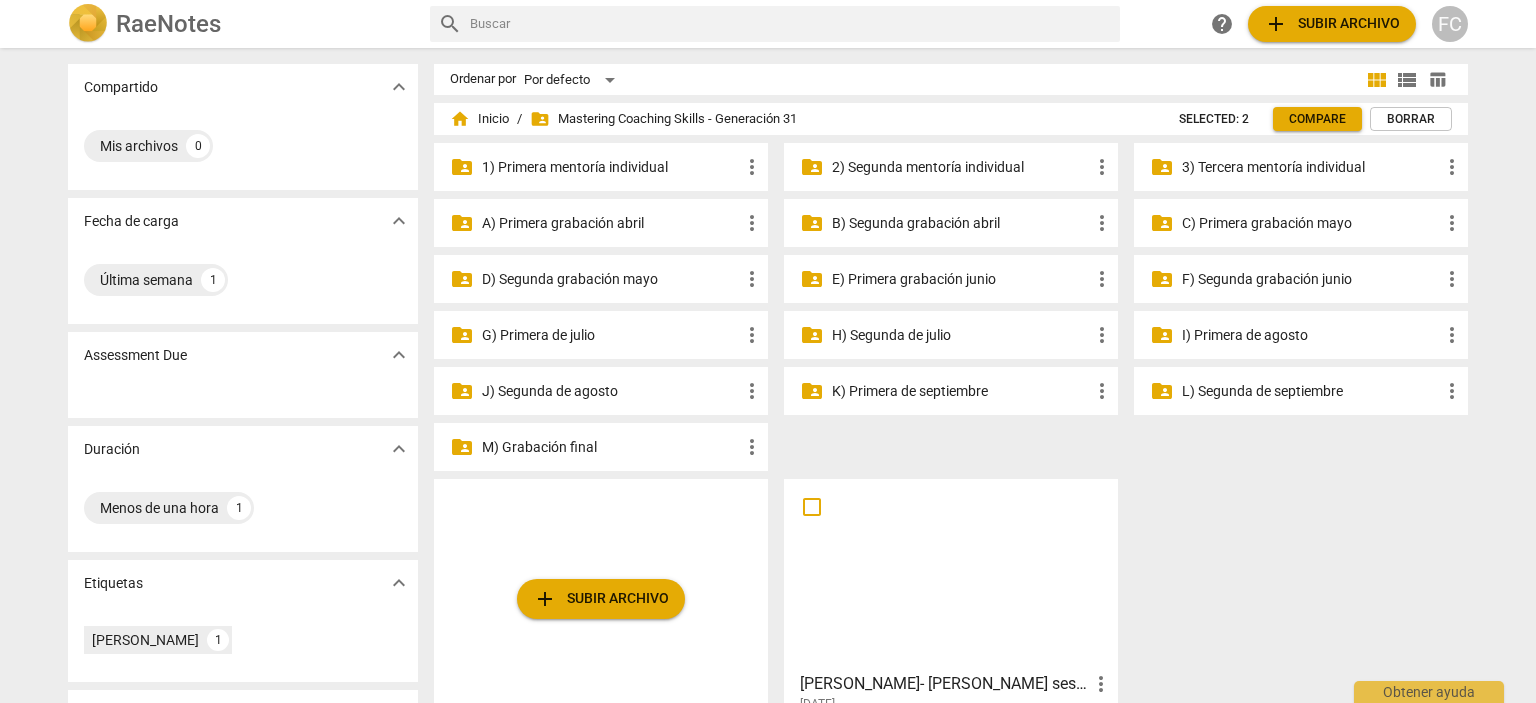 click on "D) Segunda grabación mayo" at bounding box center (611, 279) 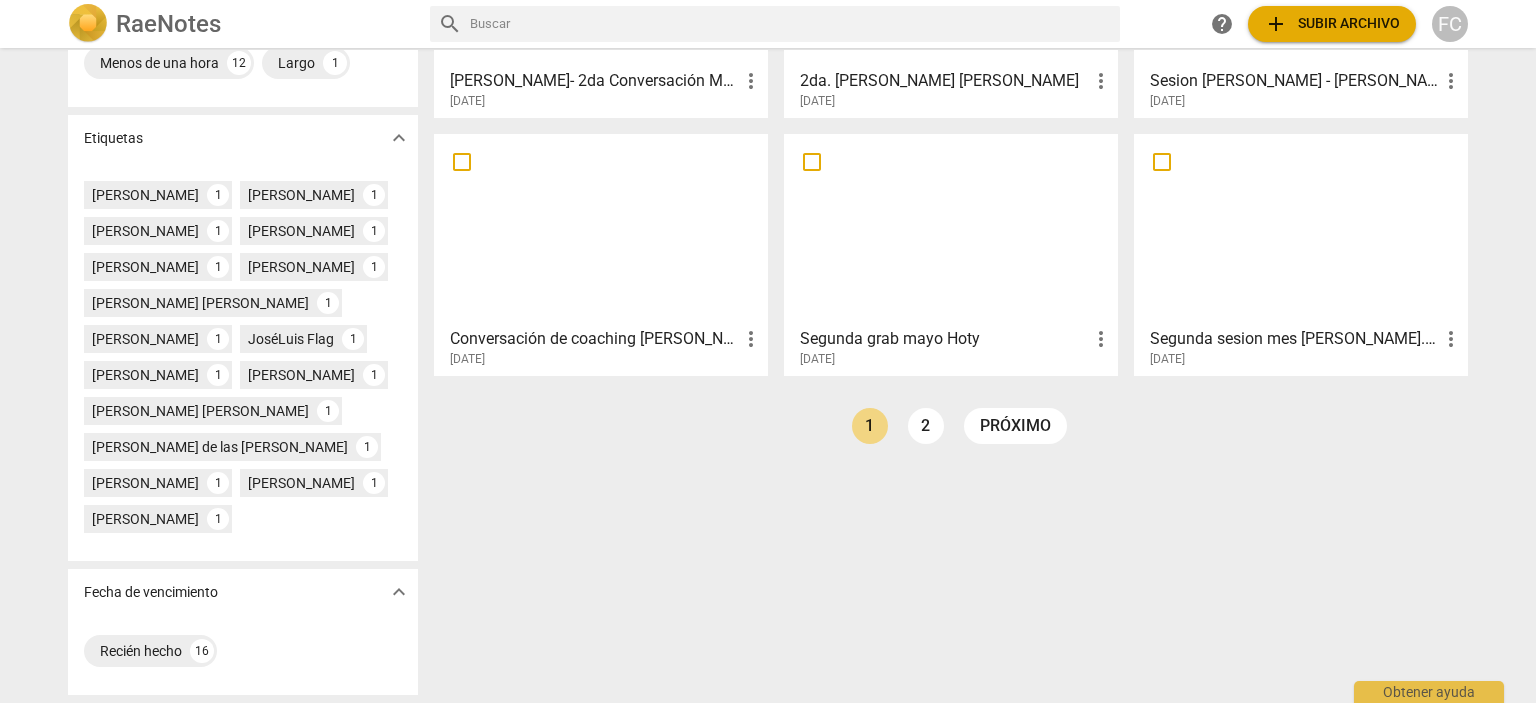 scroll, scrollTop: 596, scrollLeft: 0, axis: vertical 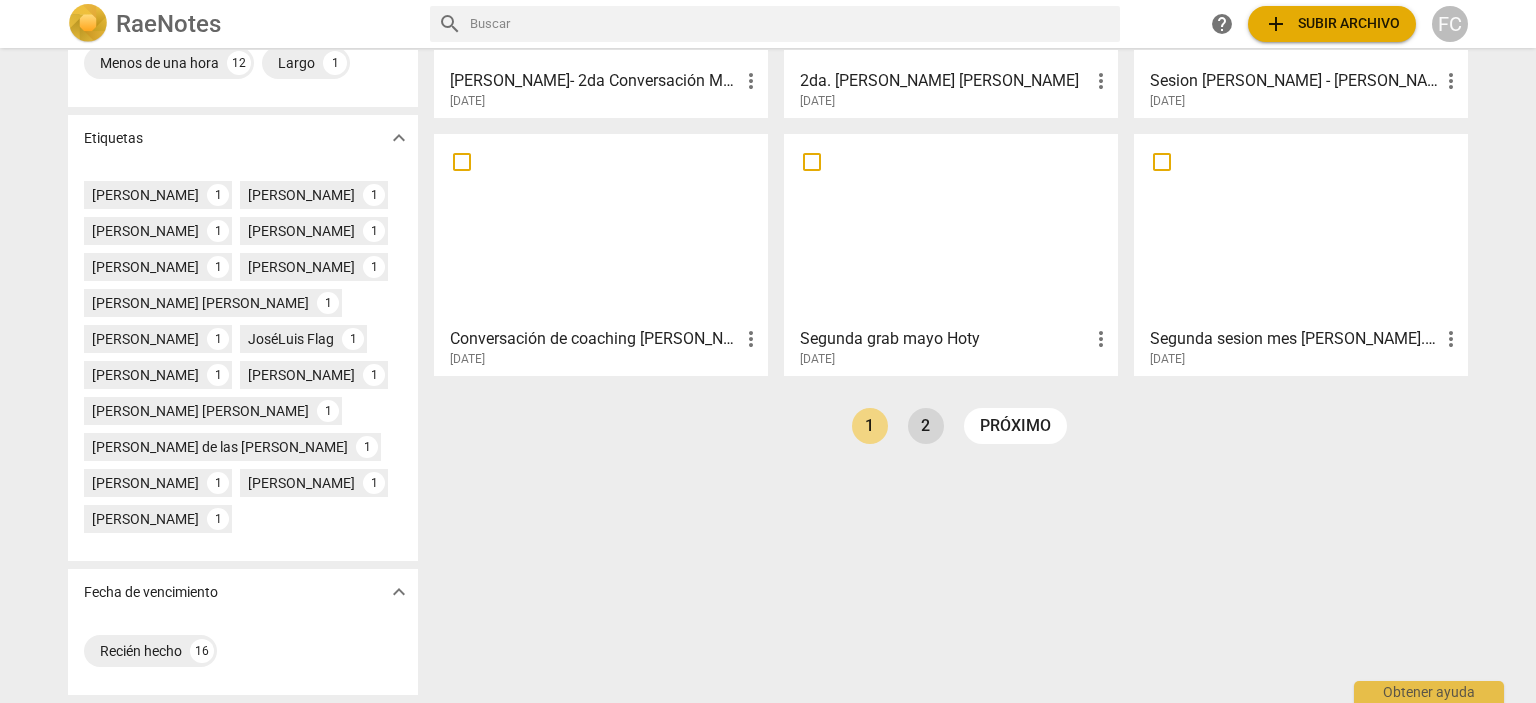 click on "2" at bounding box center [926, 426] 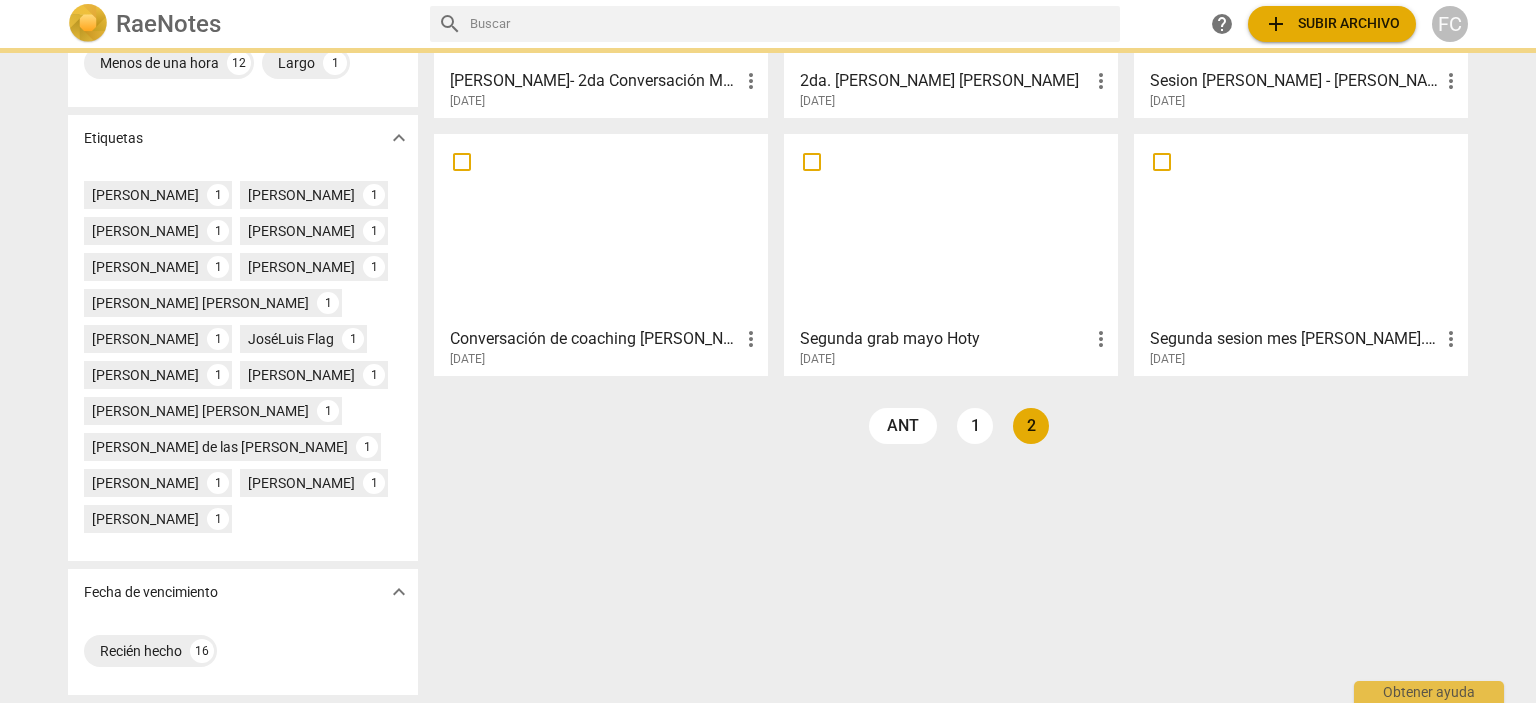 scroll, scrollTop: 0, scrollLeft: 0, axis: both 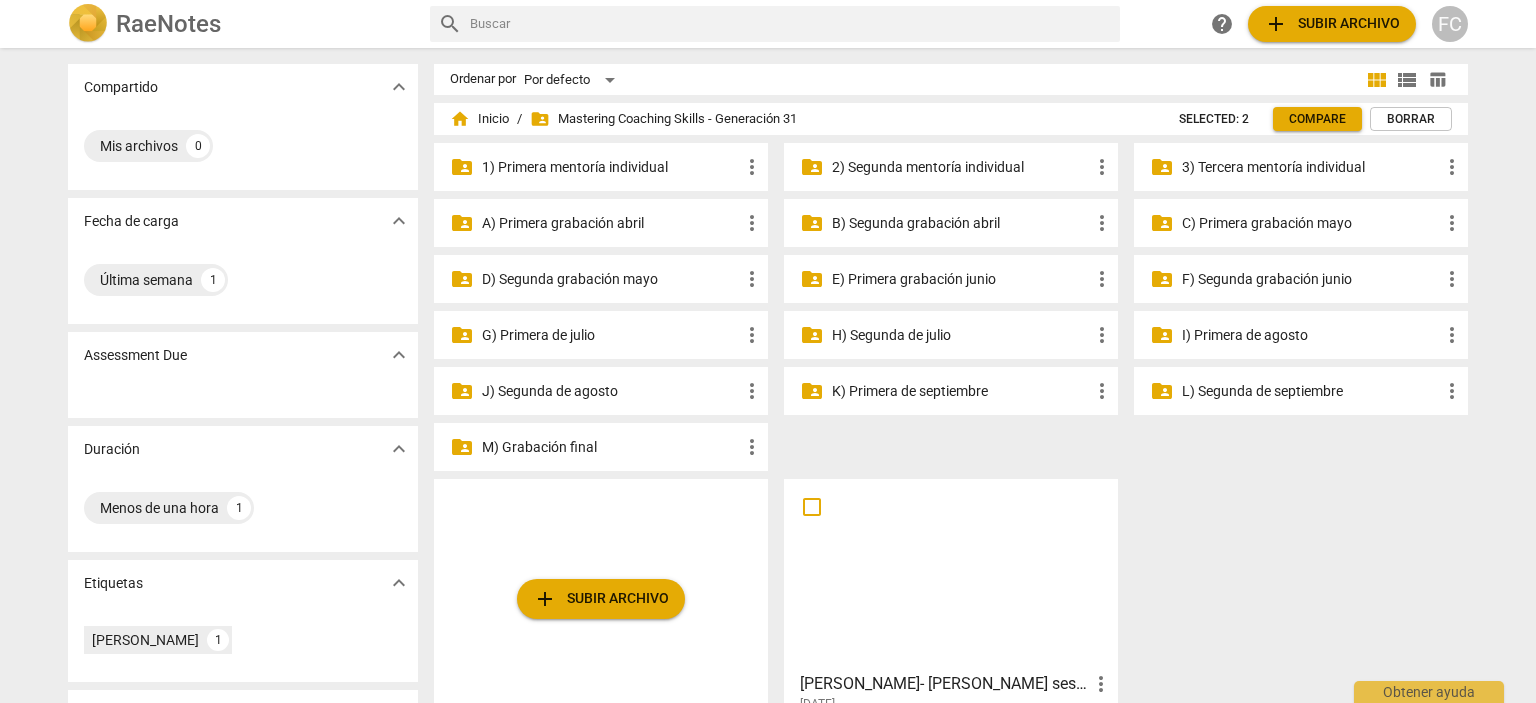 click on "3) Tercera mentoría individual" at bounding box center [1311, 167] 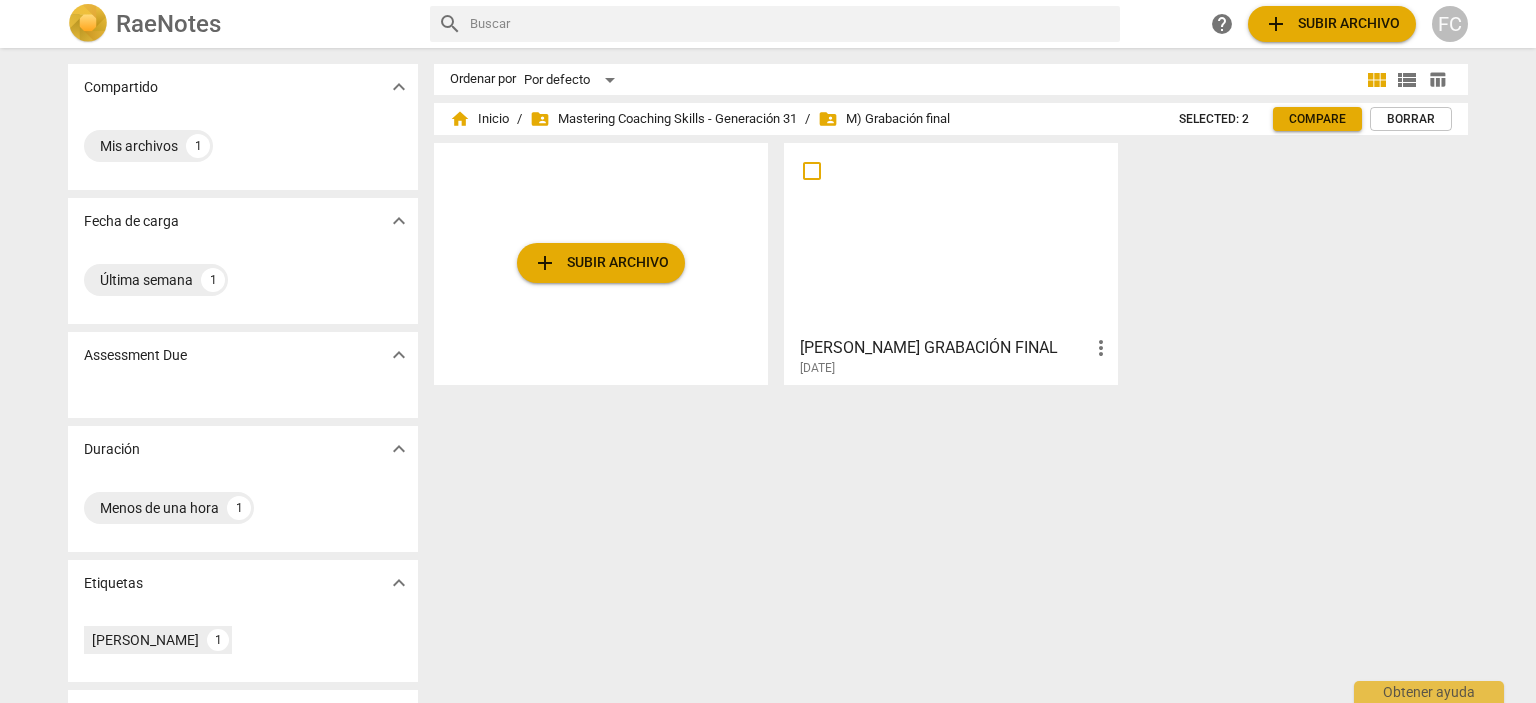 click at bounding box center [951, 238] 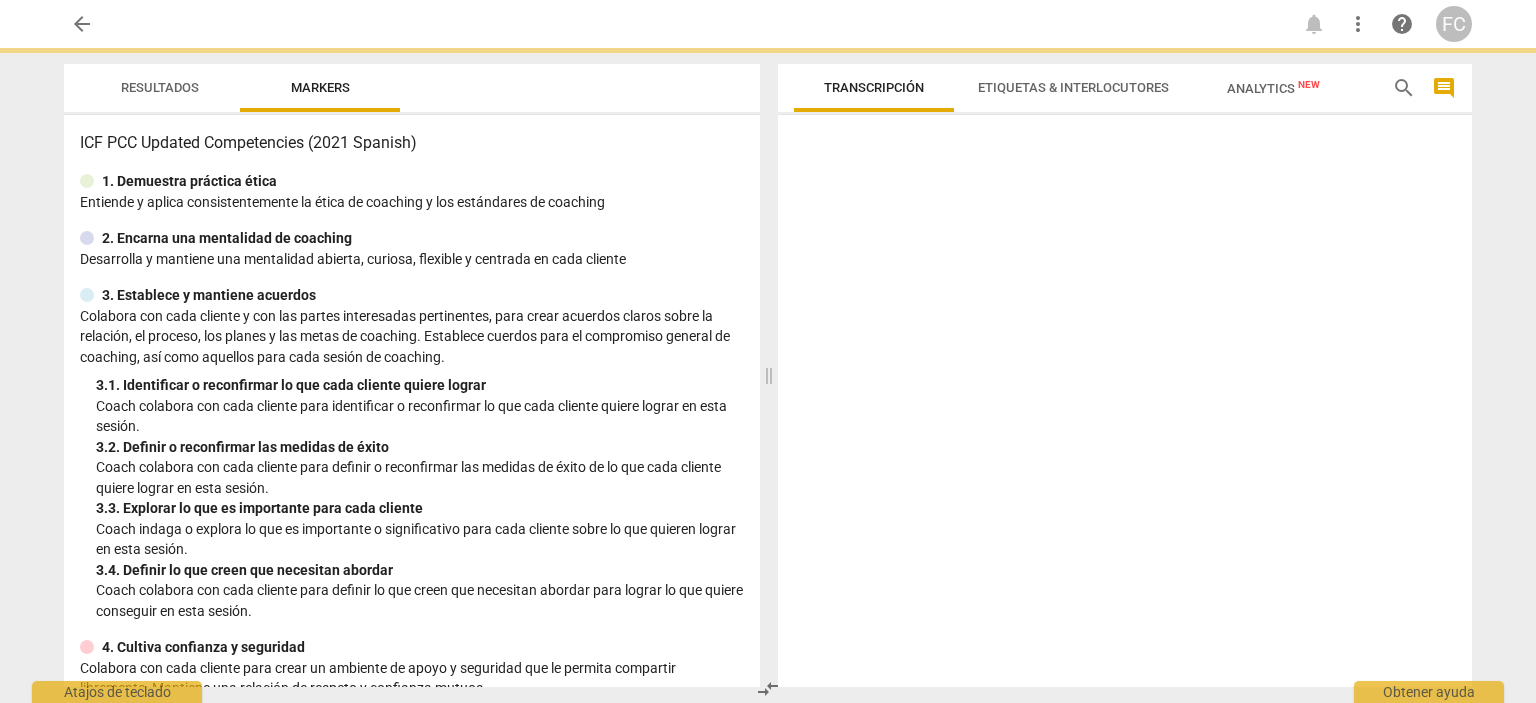 click at bounding box center [1125, 405] 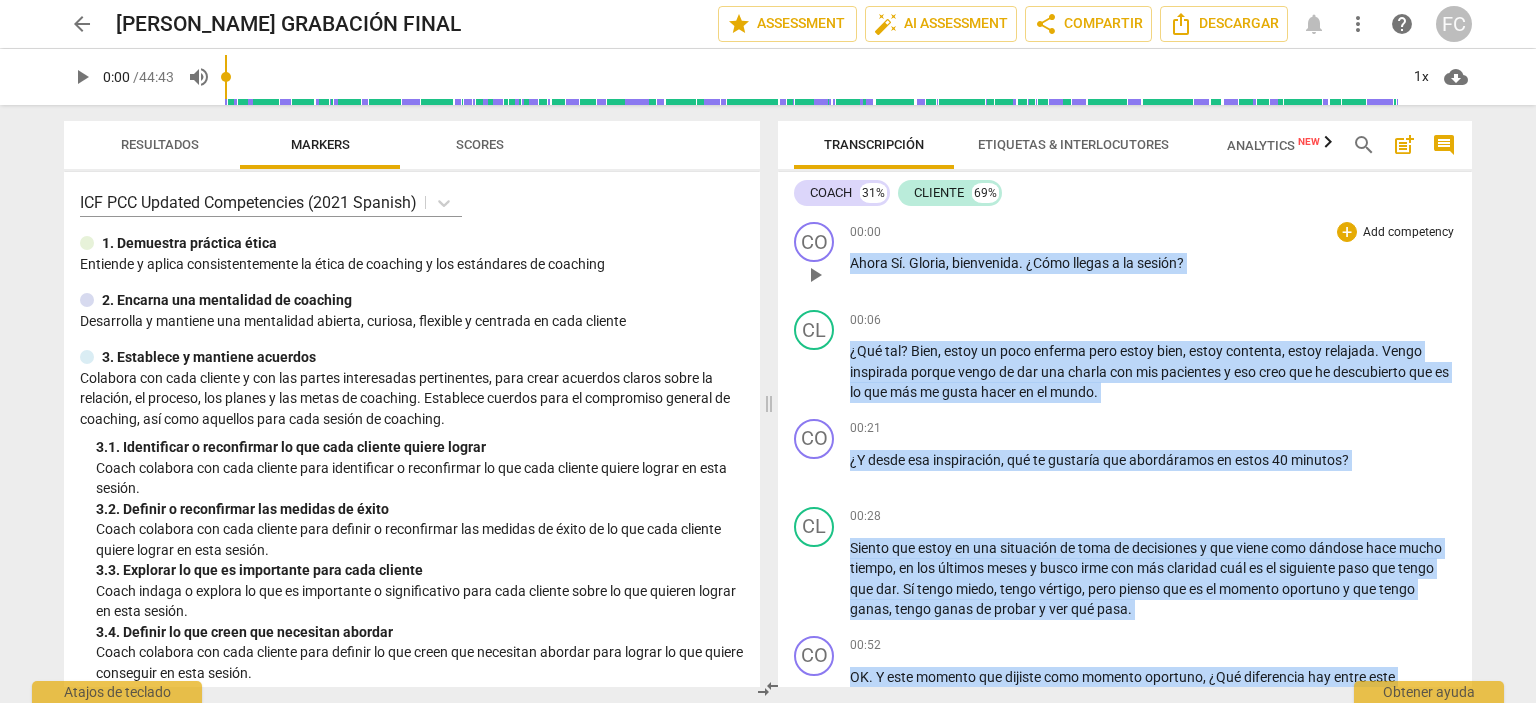 click on "CO play_arrow pause 00:00 + Add competency keyboard_arrow_right Ahora   Sí .   [PERSON_NAME] .   ¿Cómo   llegas   a   la   sesión ?" at bounding box center (1125, 258) 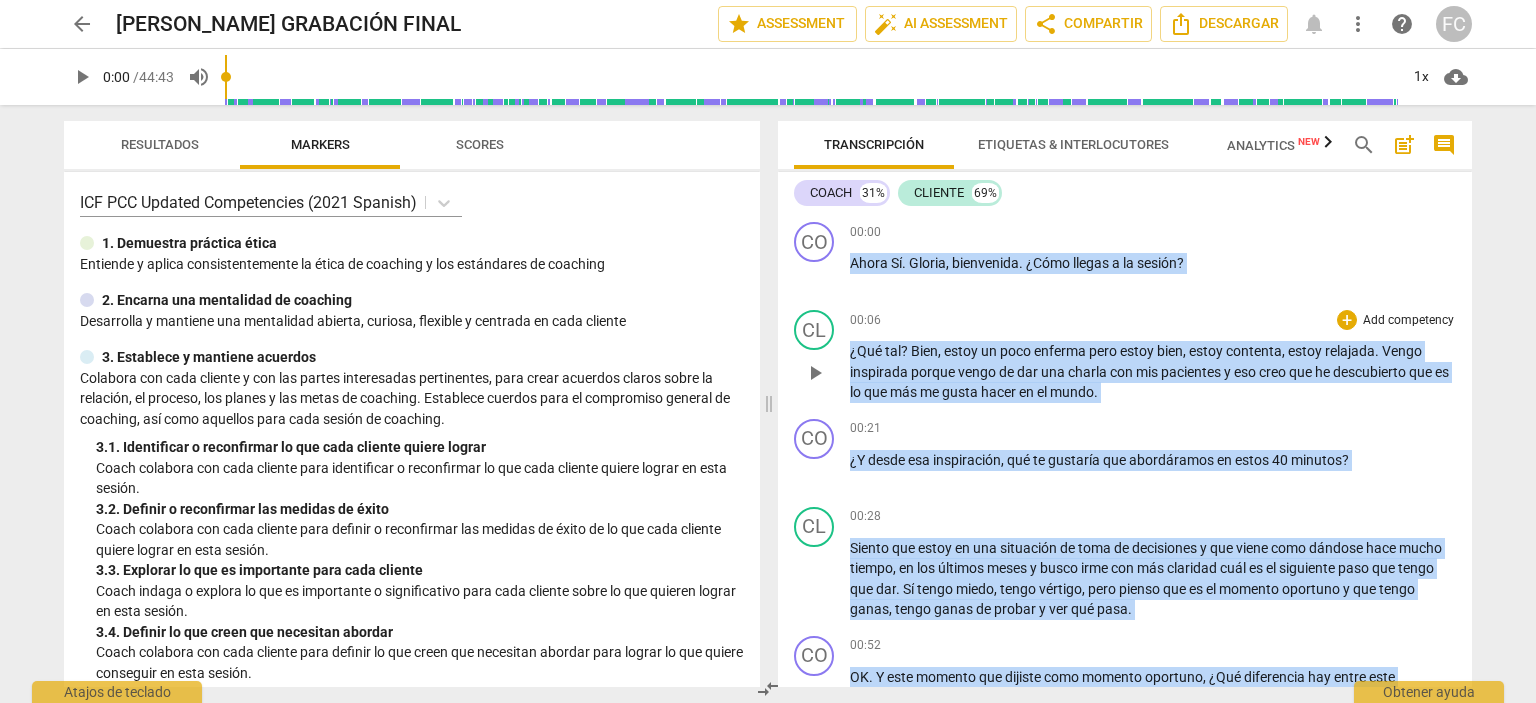 click on "¿Qué   tal ?   Bien ,   estoy   un   poco   enferma   pero   estoy   bien ,   estoy   contenta ,   estoy   relajada .   Vengo   inspirada   porque   vengo   de   dar   una   [PERSON_NAME]   con   mis   pacientes   y   eso   creo   que   he   descubierto   que   es   lo   que   más   me   gusta   hacer   en   el   mundo ." at bounding box center [1153, 372] 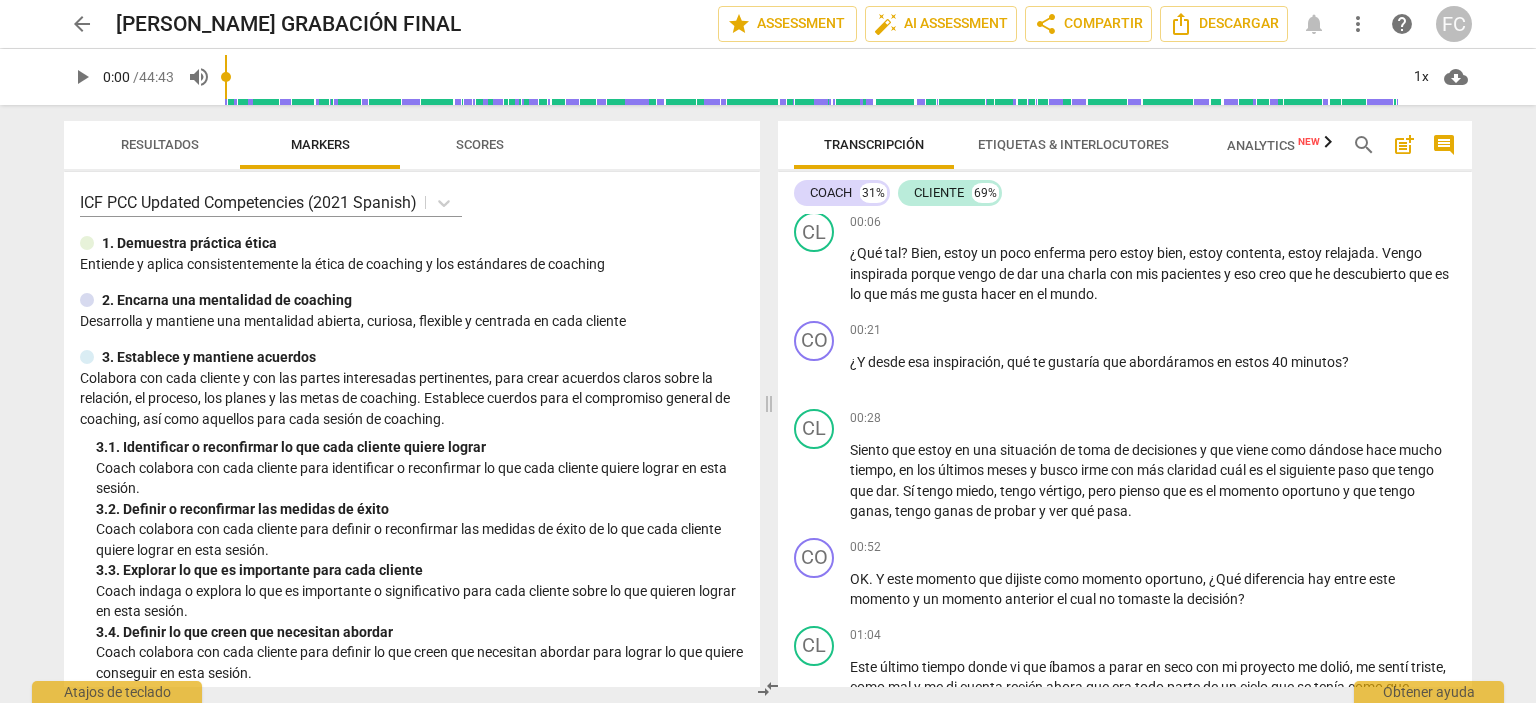 scroll, scrollTop: 99, scrollLeft: 0, axis: vertical 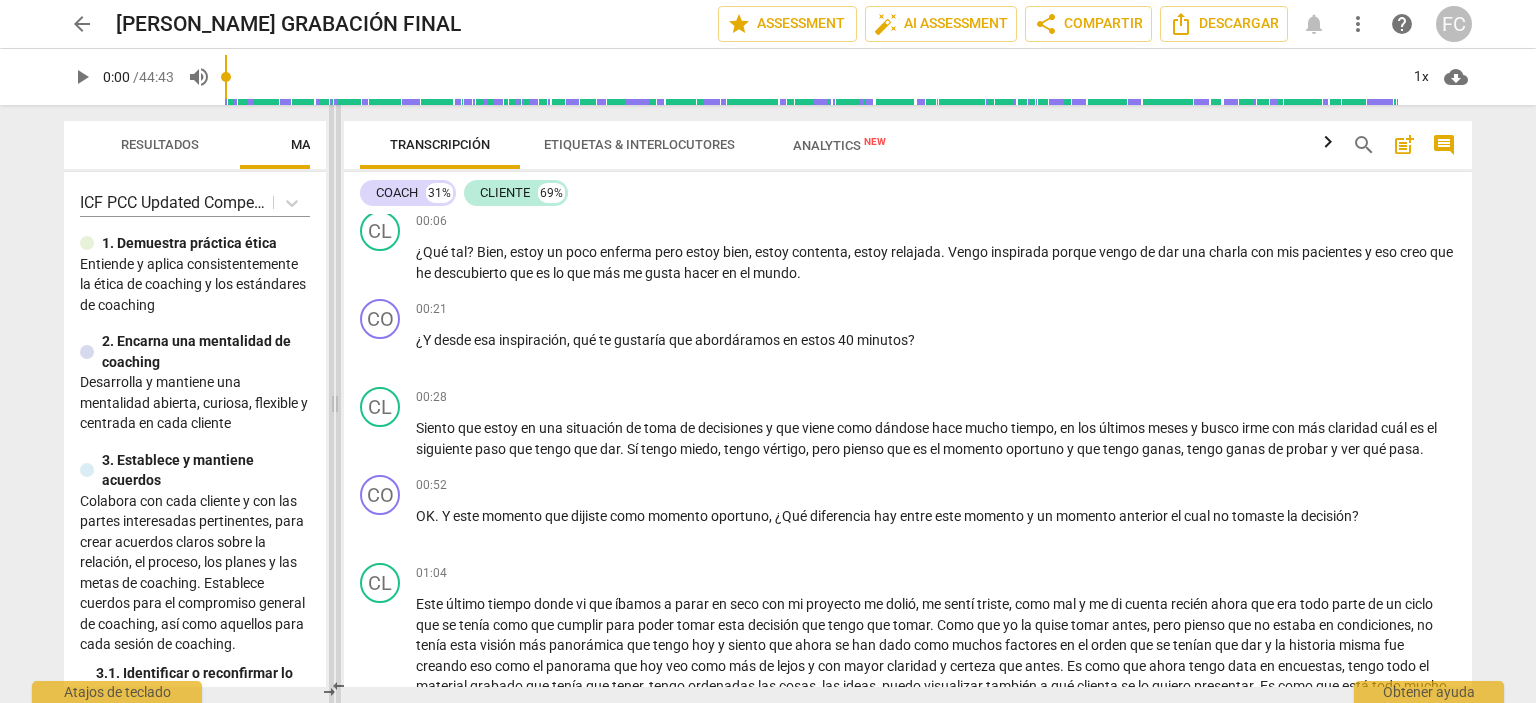 drag, startPoint x: 766, startPoint y: 411, endPoint x: 332, endPoint y: 399, distance: 434.16586 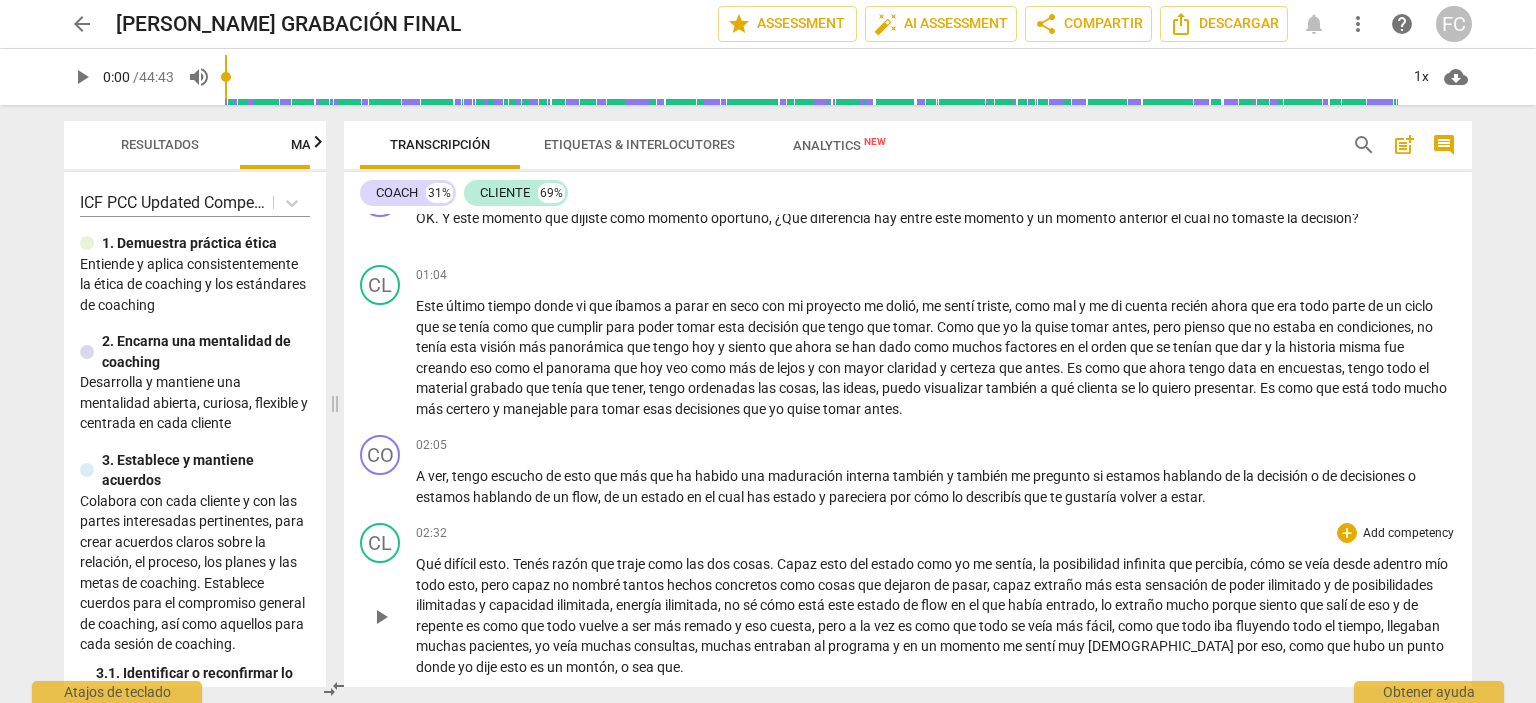 scroll, scrollTop: 398, scrollLeft: 0, axis: vertical 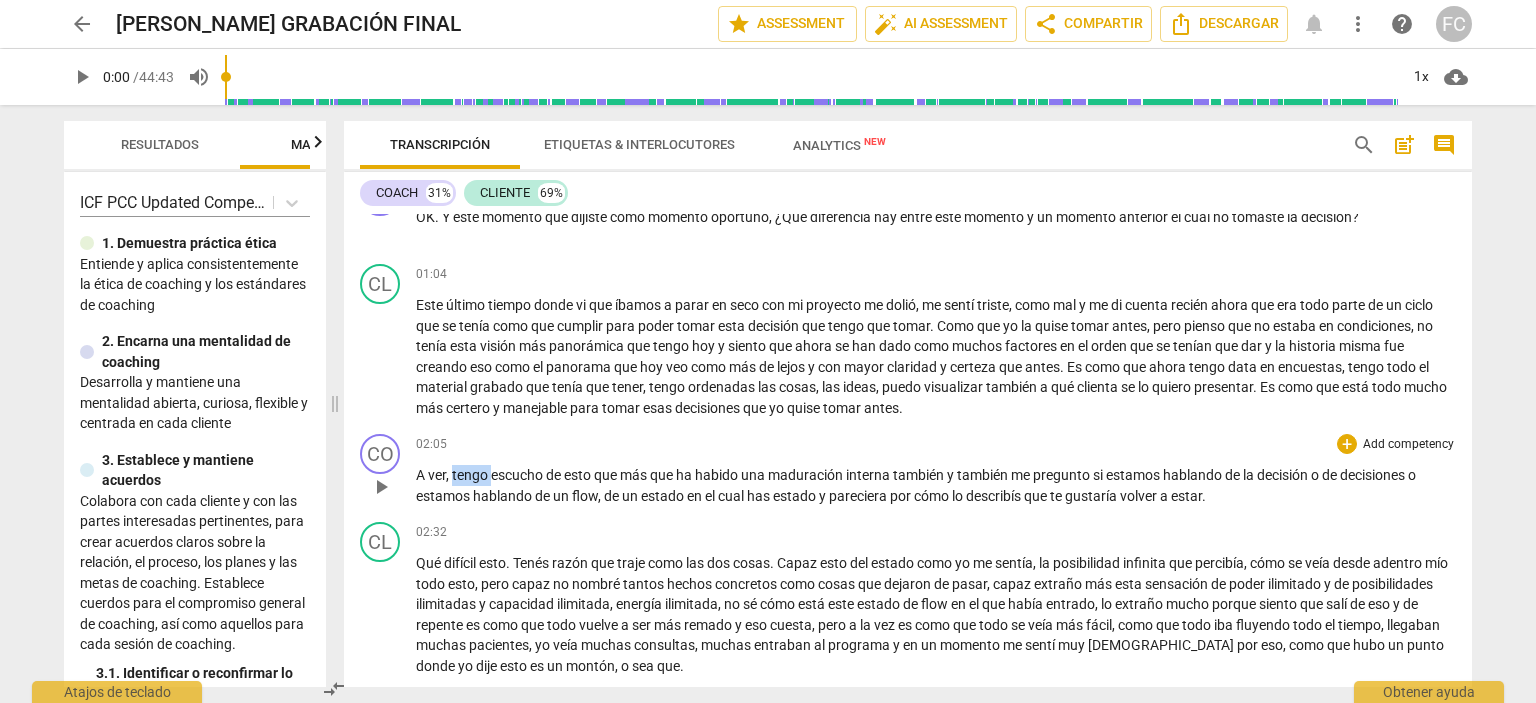 drag, startPoint x: 489, startPoint y: 473, endPoint x: 451, endPoint y: 478, distance: 38.327538 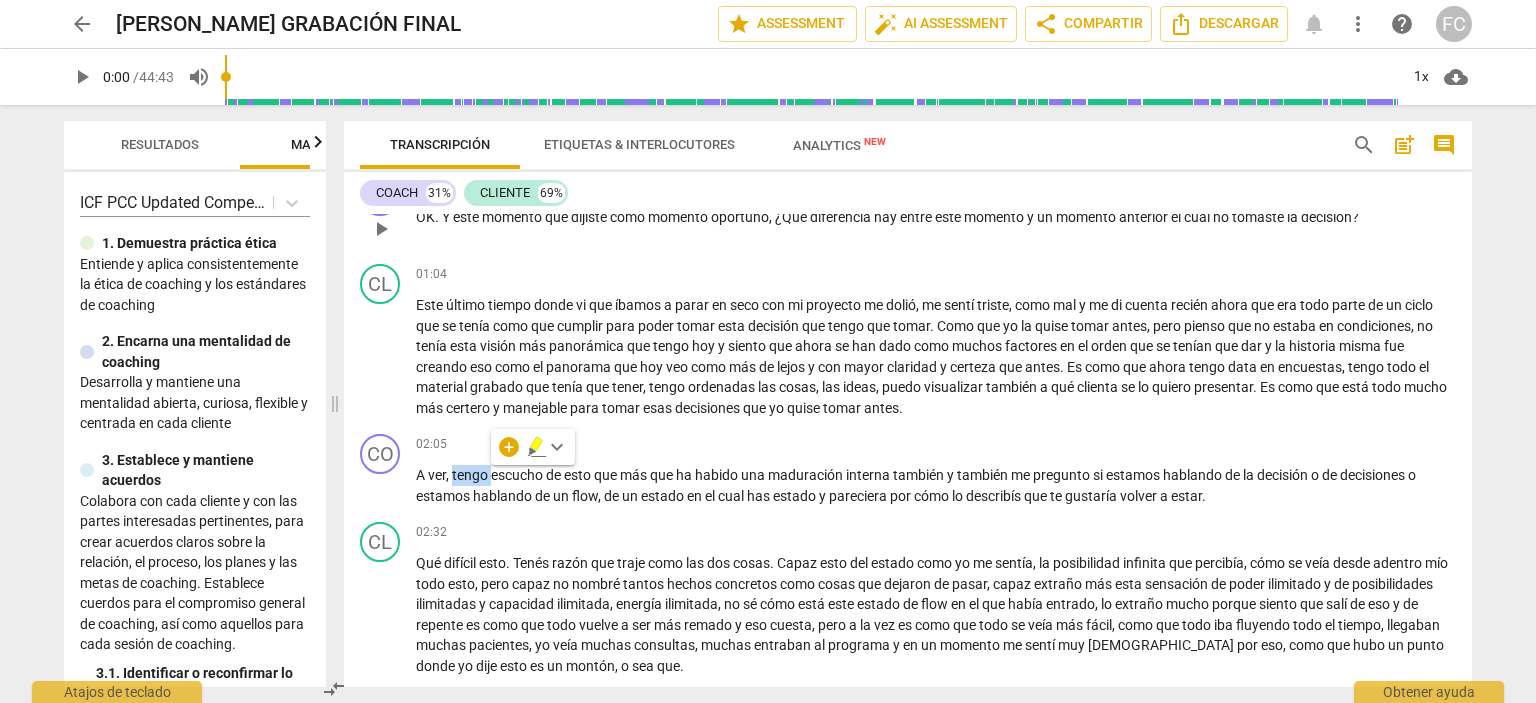 type 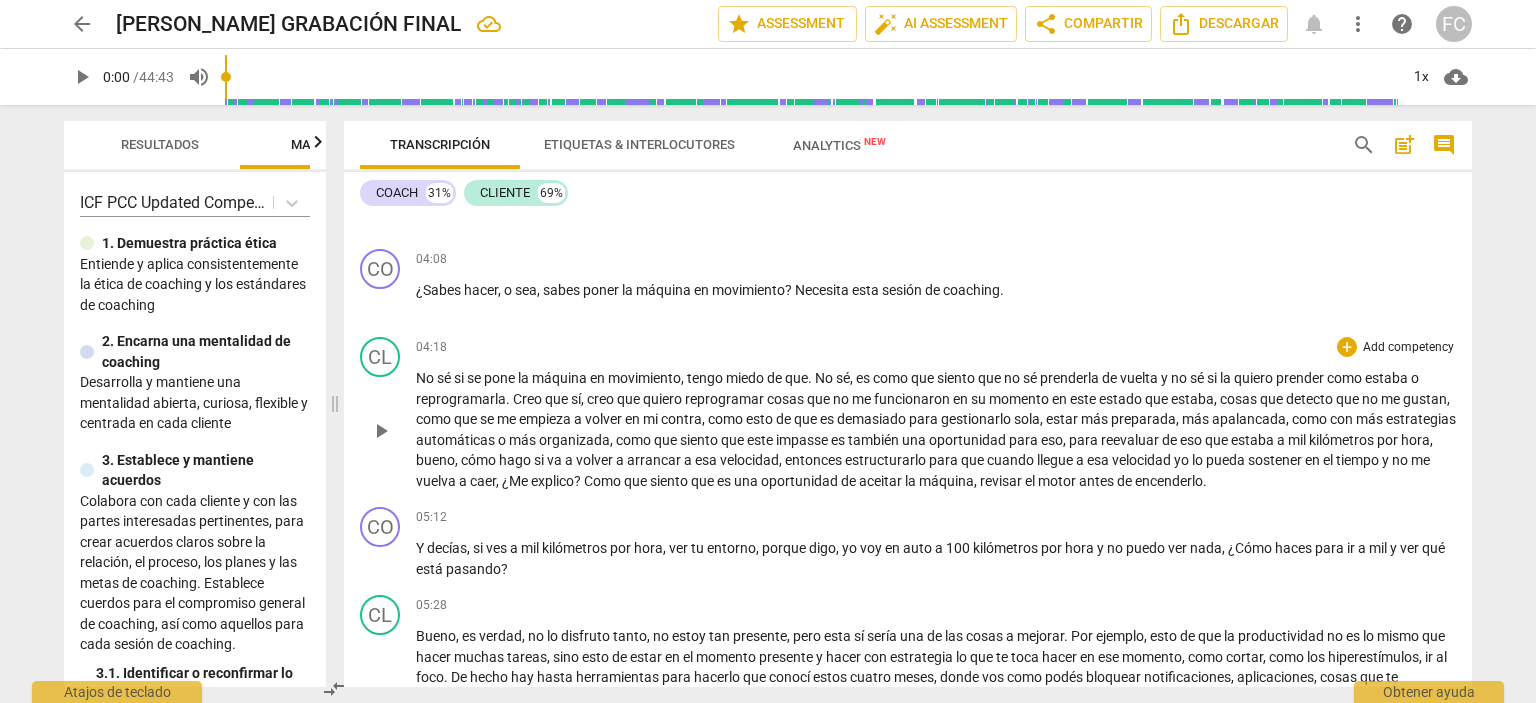 scroll, scrollTop: 1194, scrollLeft: 0, axis: vertical 